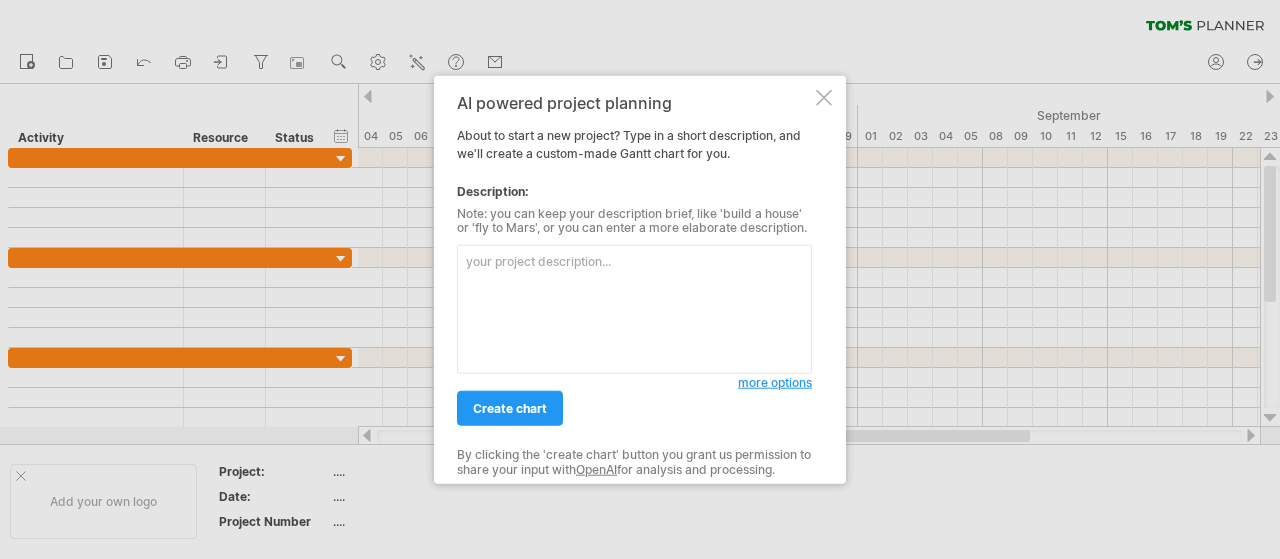 scroll, scrollTop: 0, scrollLeft: 0, axis: both 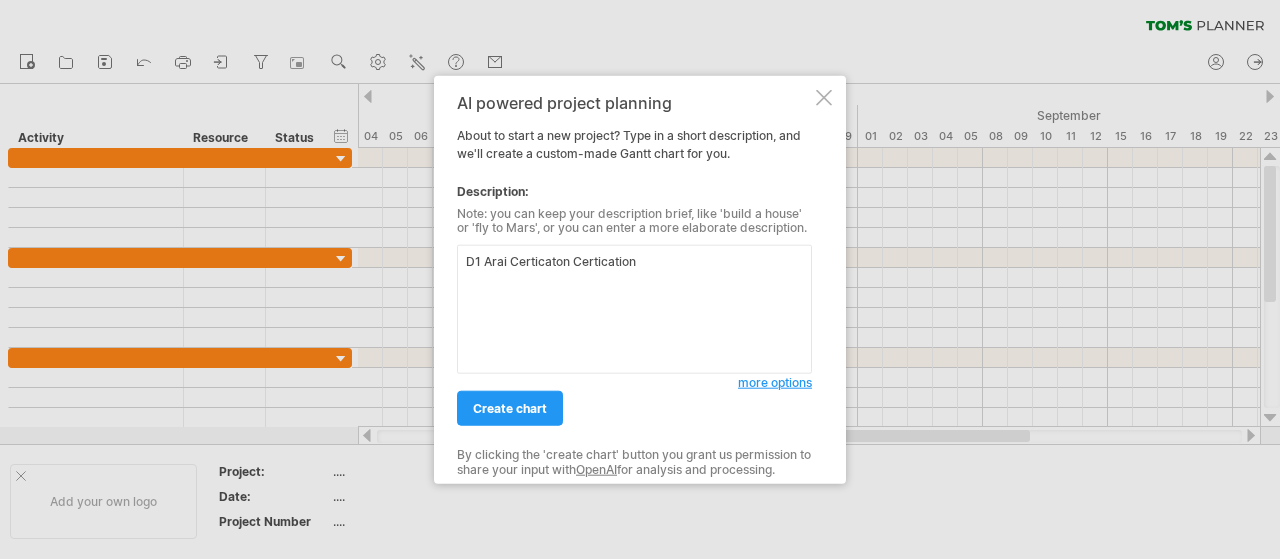 click on "D1 Arai Certicaton Certication" at bounding box center (634, 309) 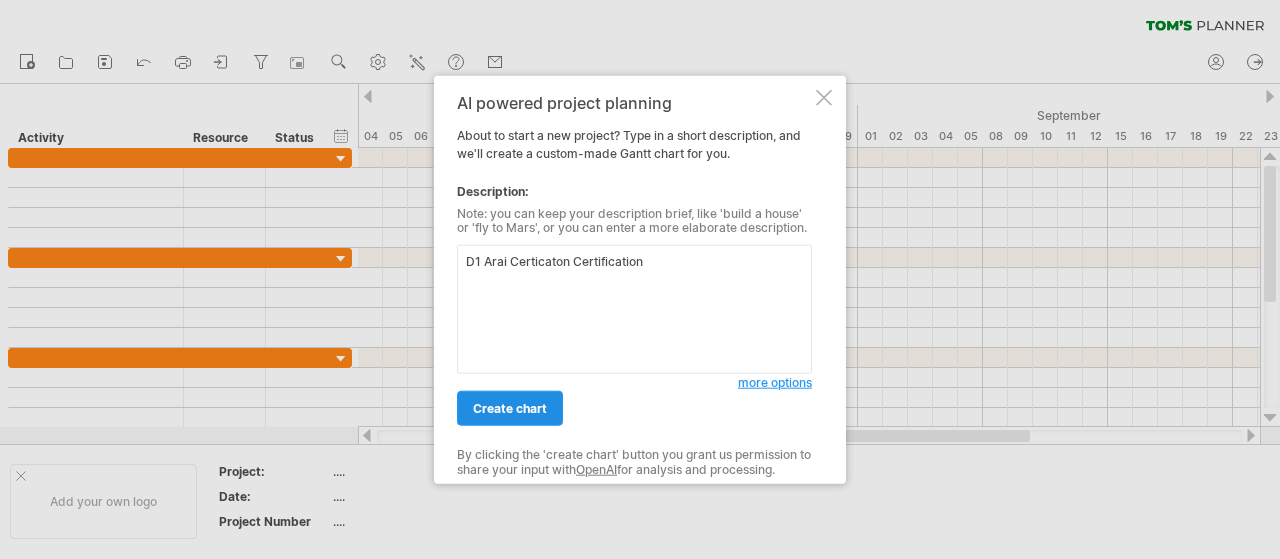 type on "D1 Arai Certicaton Certification" 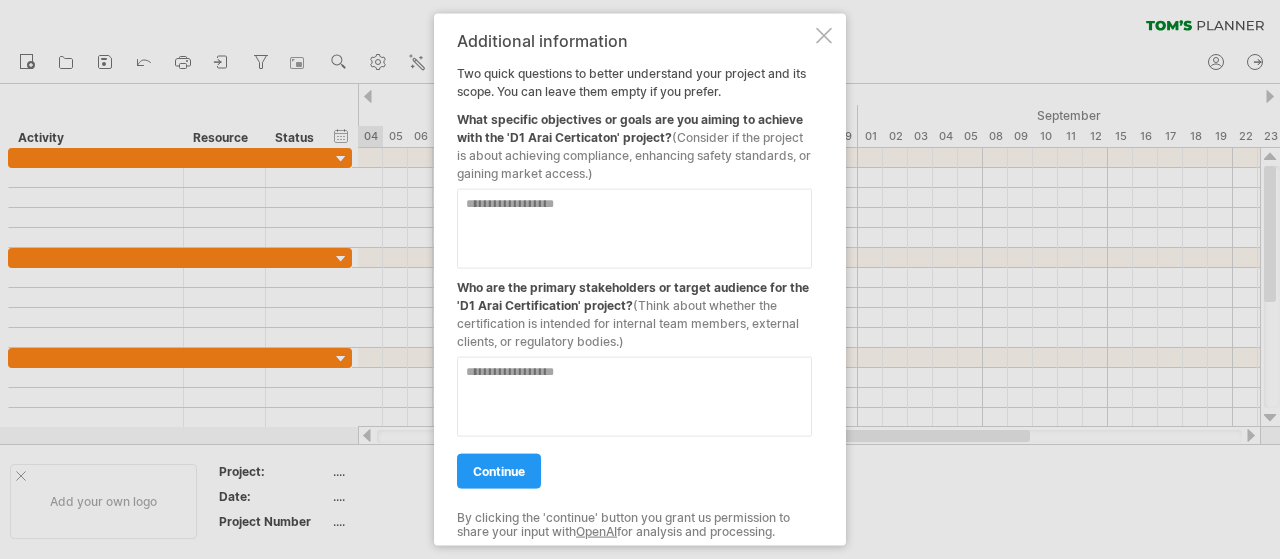 click at bounding box center [634, 228] 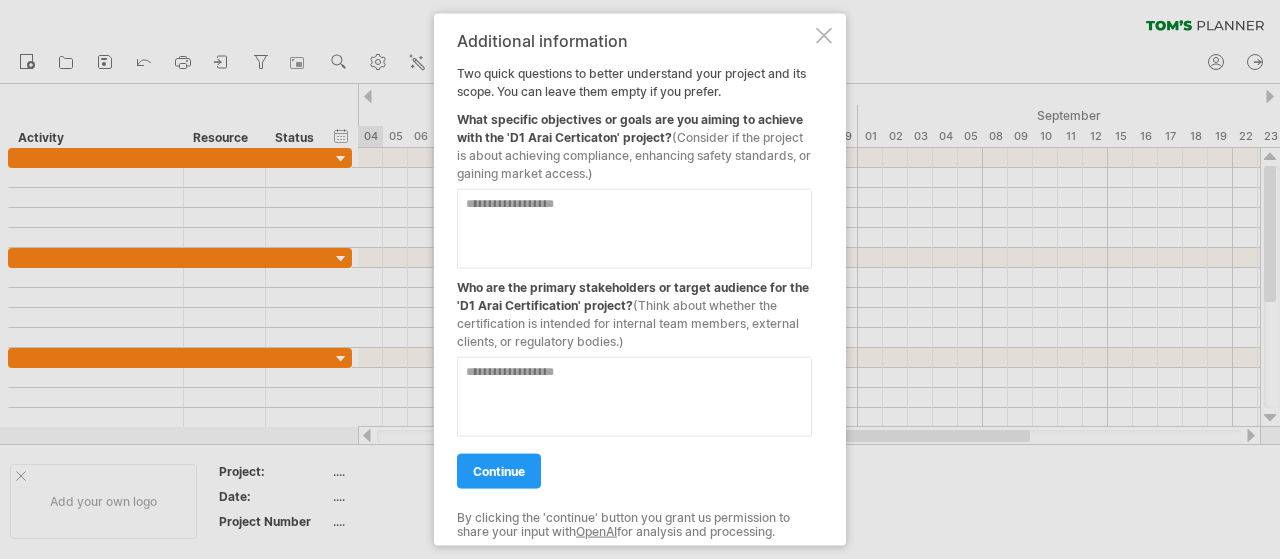 click at bounding box center (634, 228) 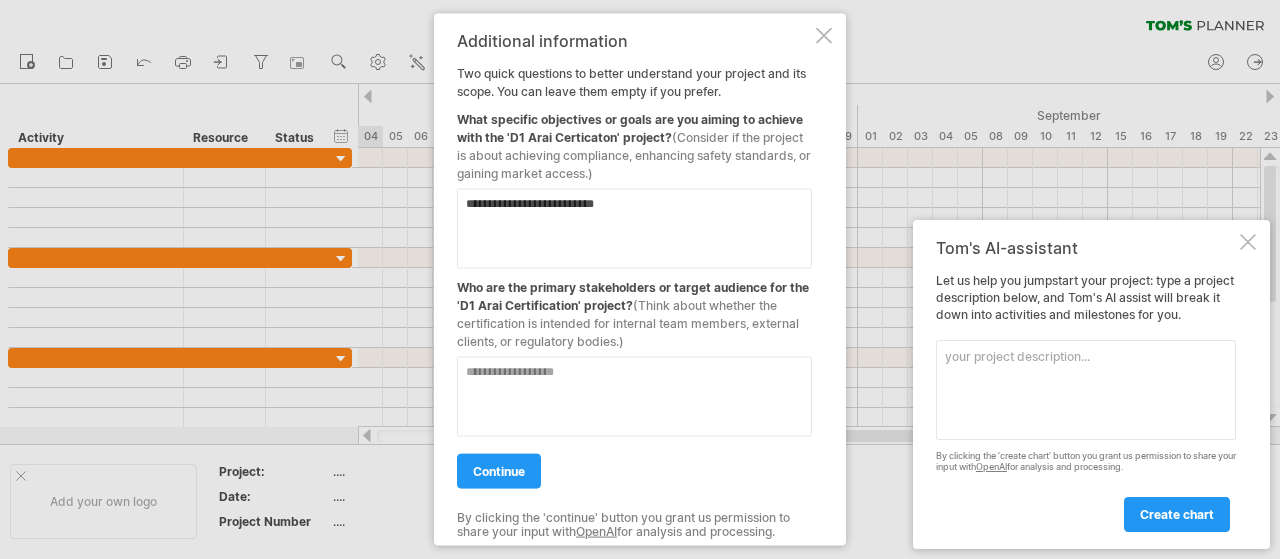 type on "**********" 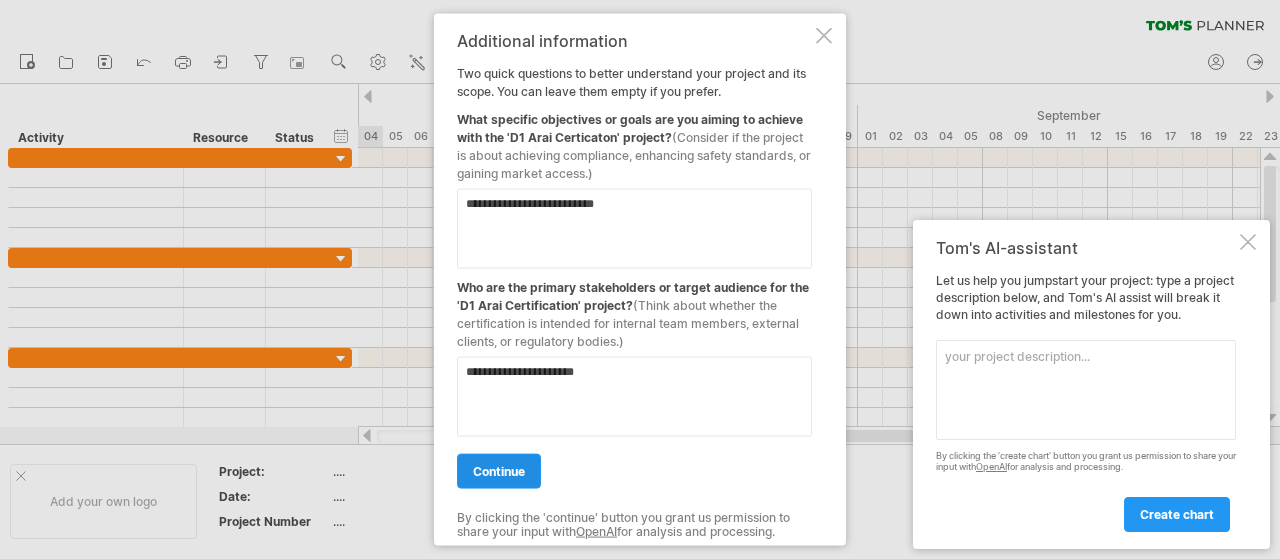 type on "**********" 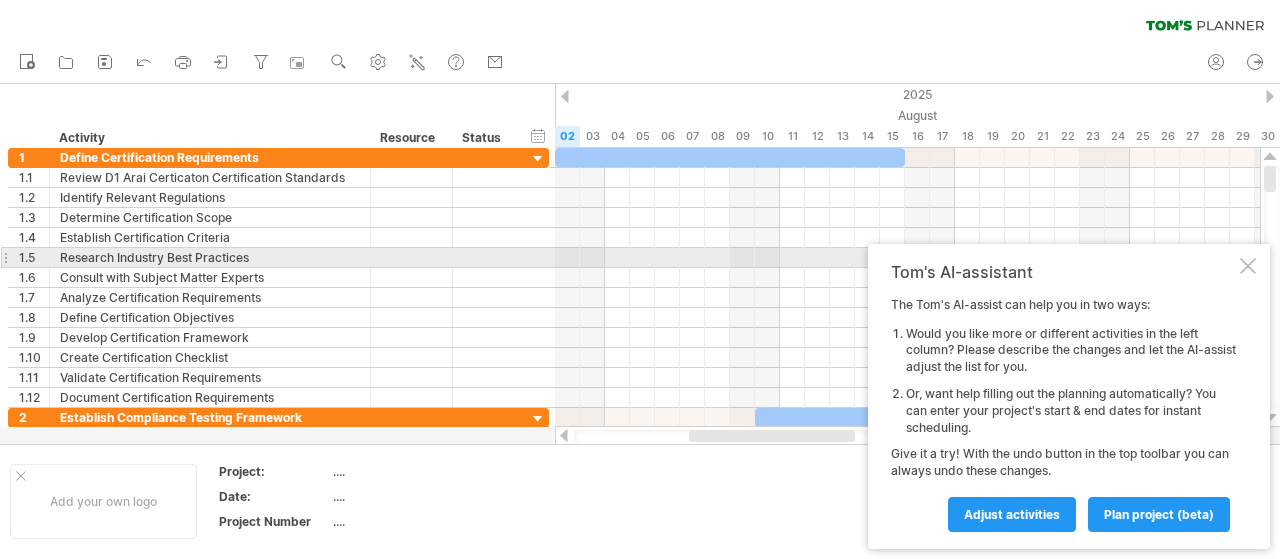 click at bounding box center [1248, 266] 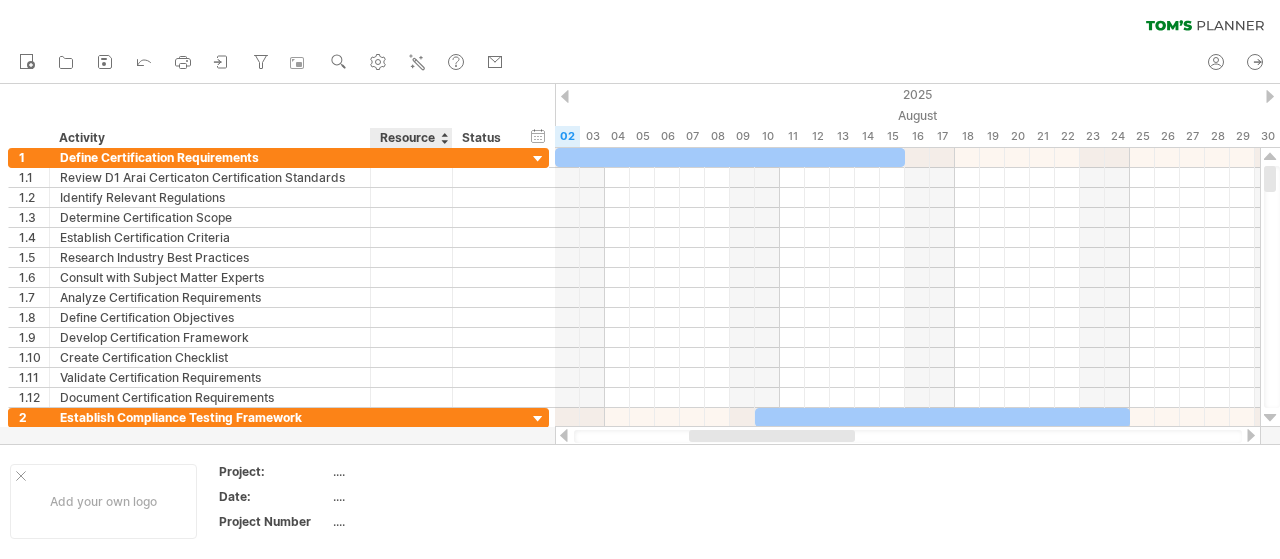 click at bounding box center (640, 264) 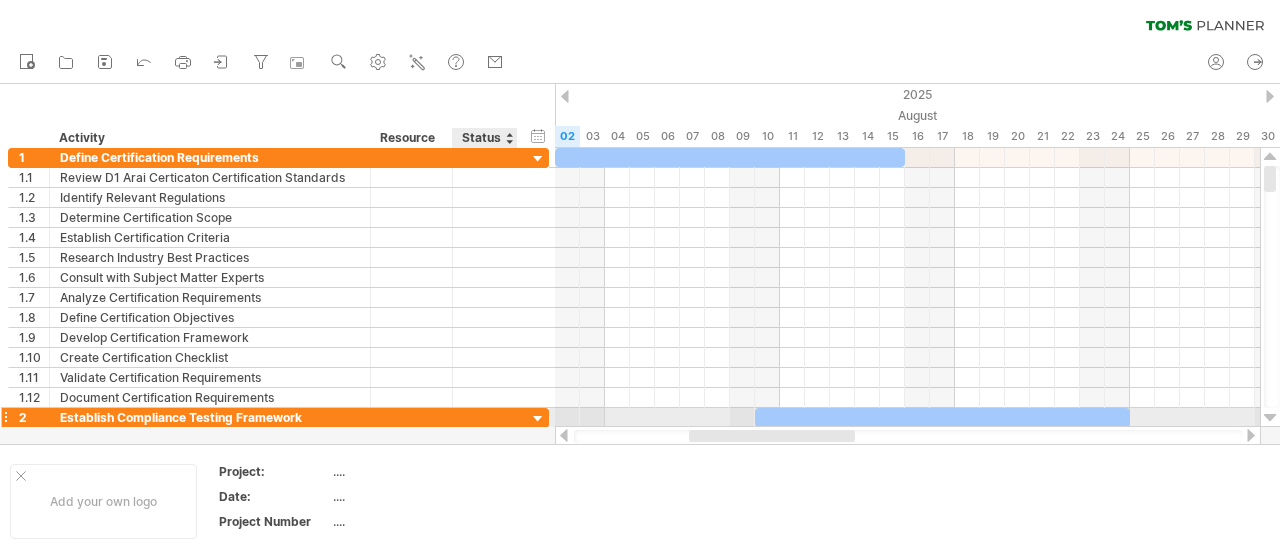 click at bounding box center (538, 419) 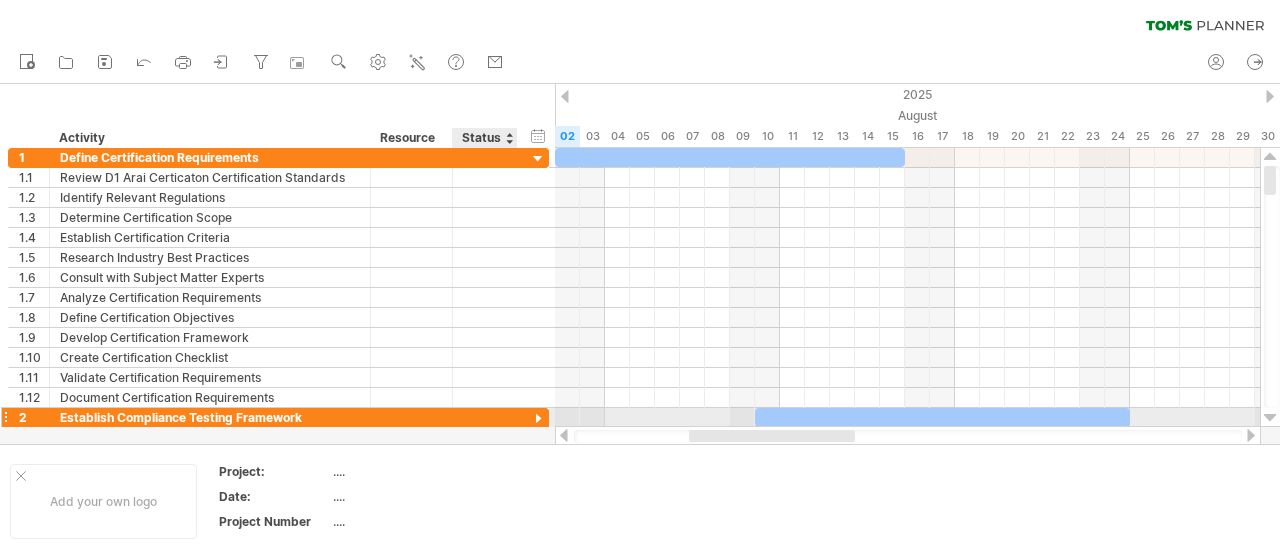 click at bounding box center [538, 419] 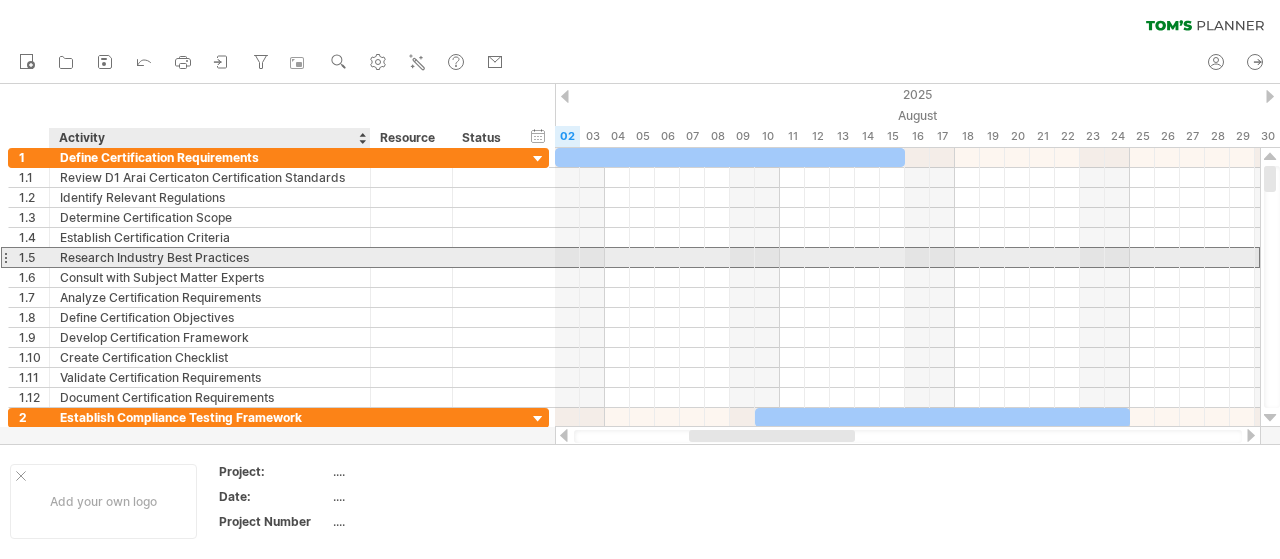 click on "Research Industry Best Practices" at bounding box center [210, 257] 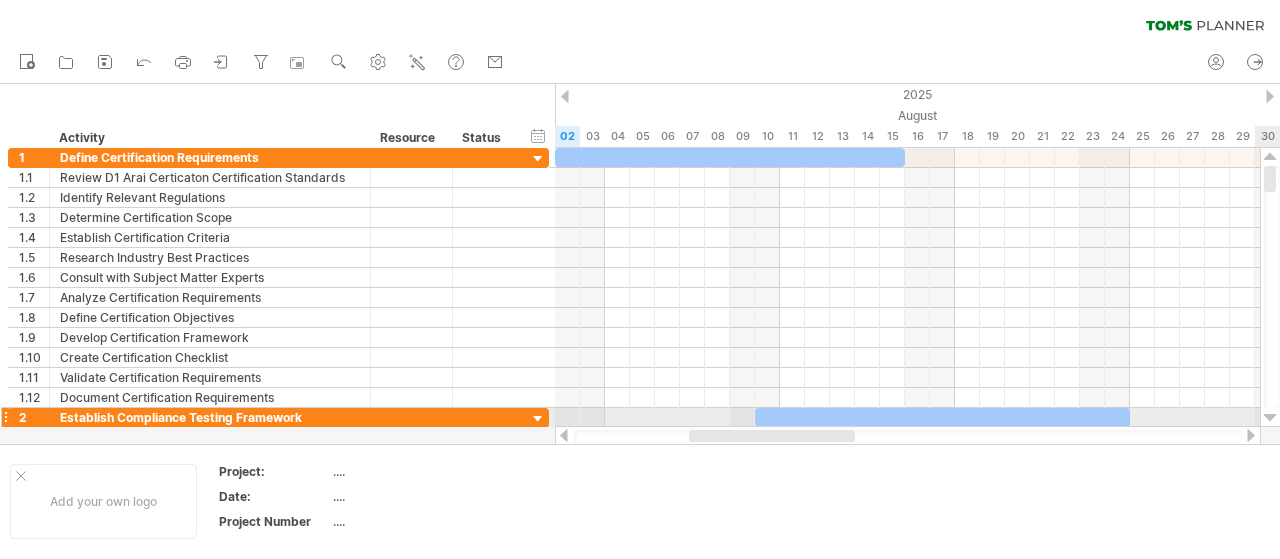 click at bounding box center (1270, 418) 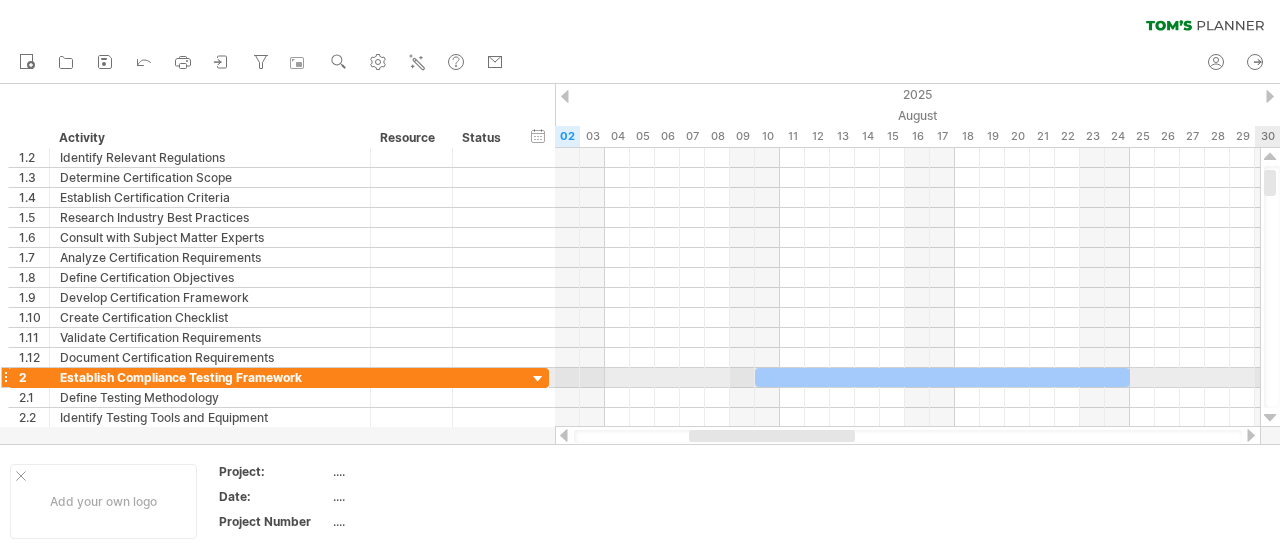 click at bounding box center [1270, 418] 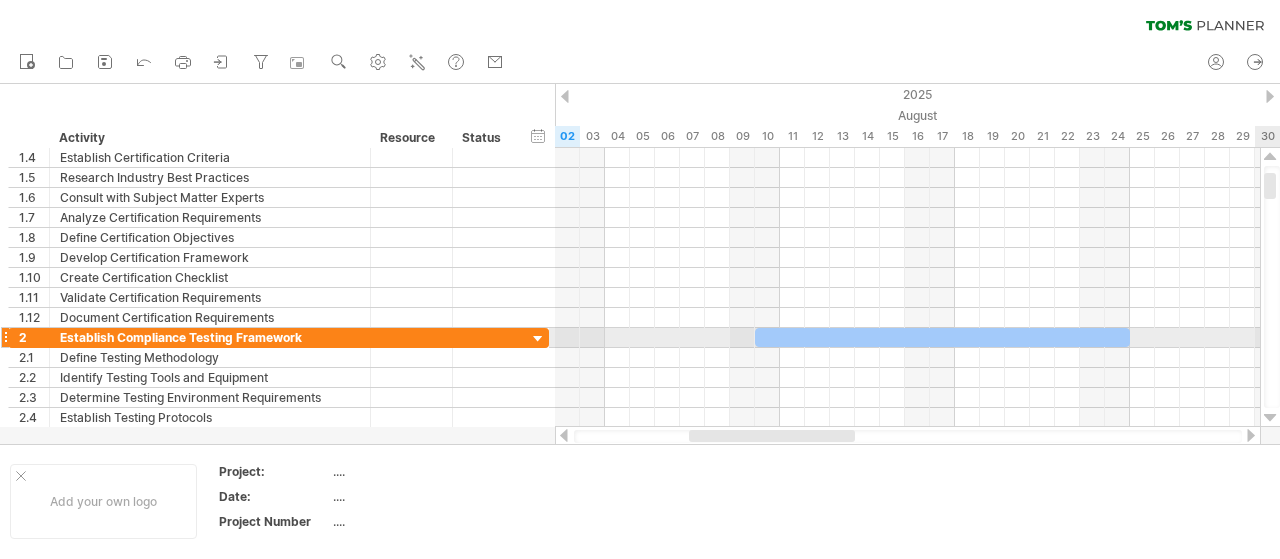 click at bounding box center (1270, 418) 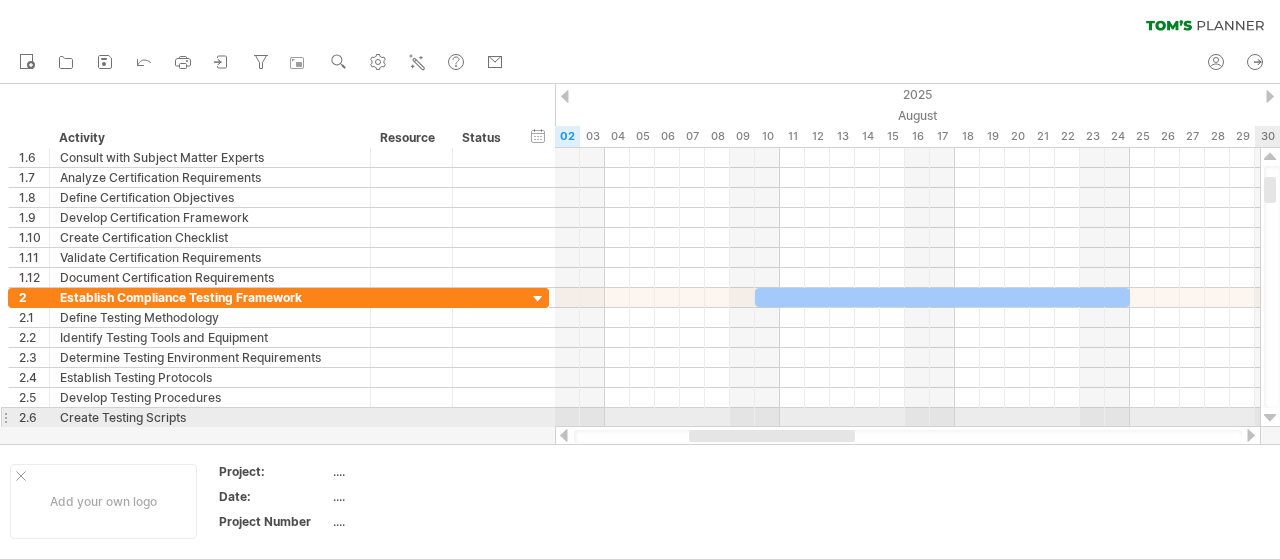 click at bounding box center (1270, 418) 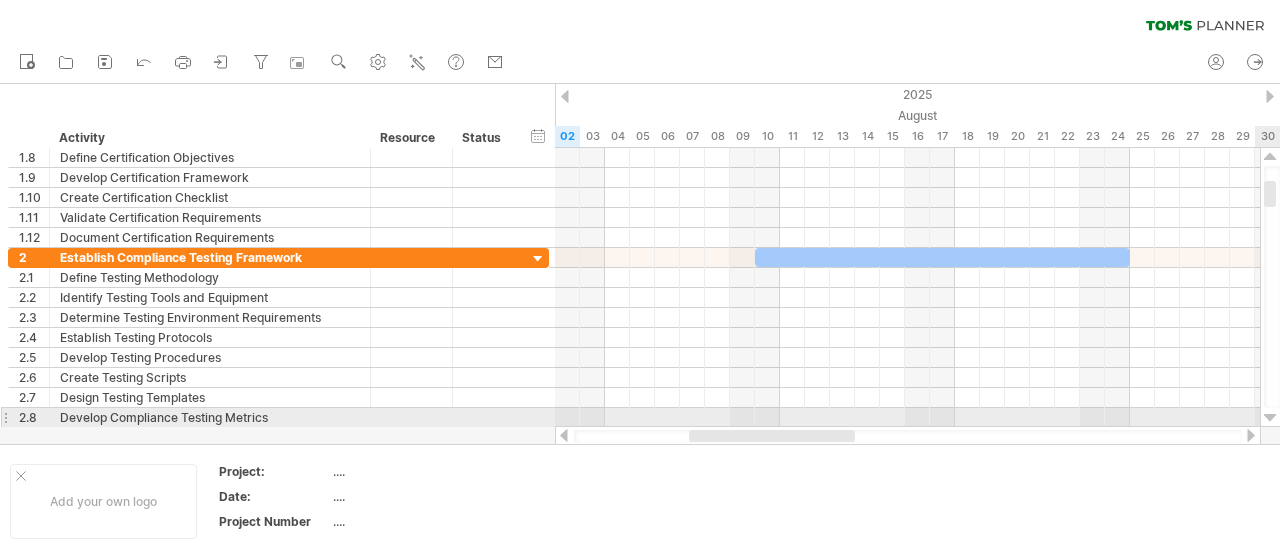 click at bounding box center (1270, 418) 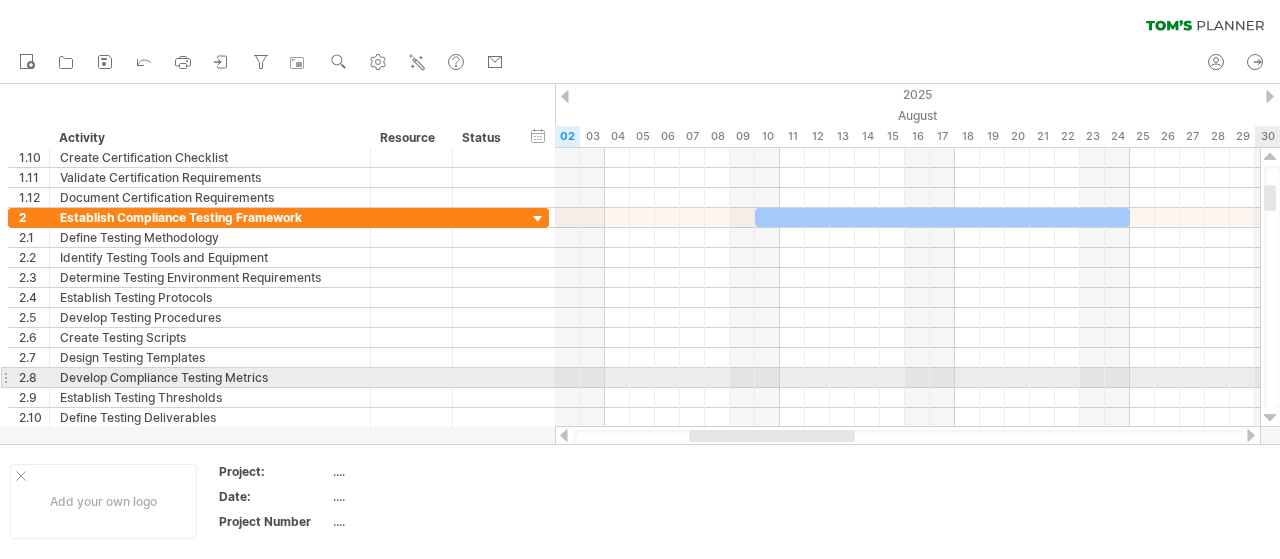 click at bounding box center (1270, 418) 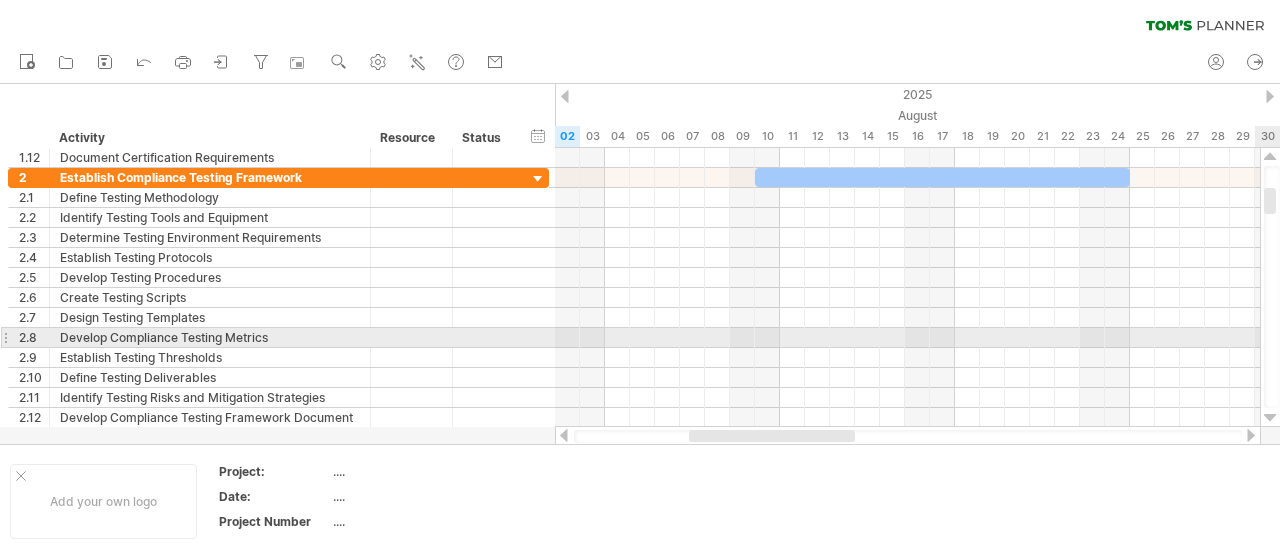 click at bounding box center (1270, 418) 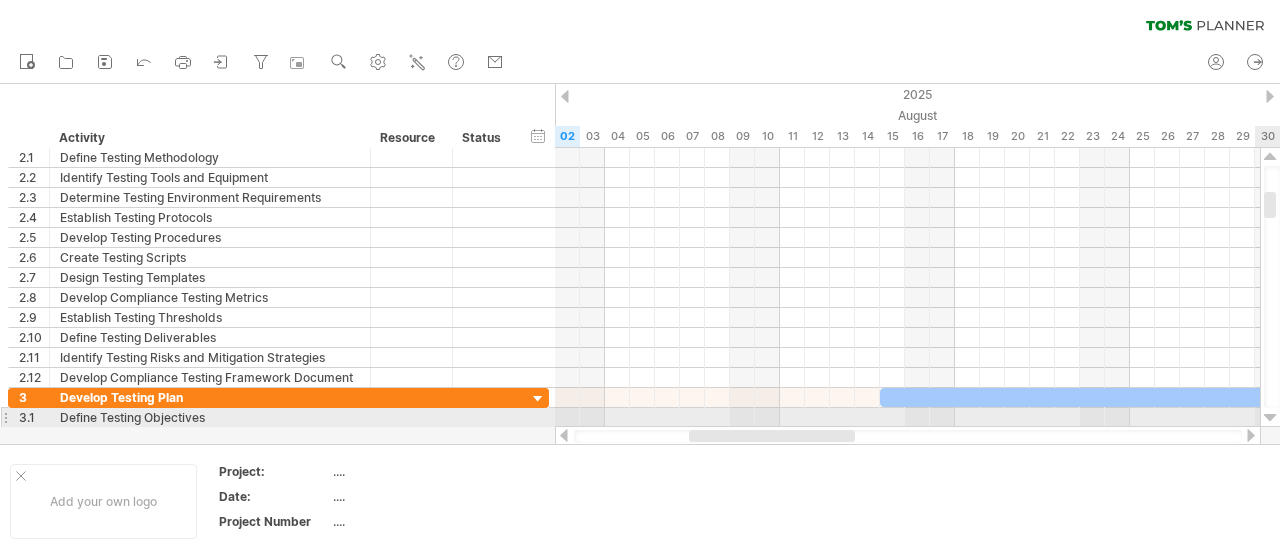 click at bounding box center (1270, 418) 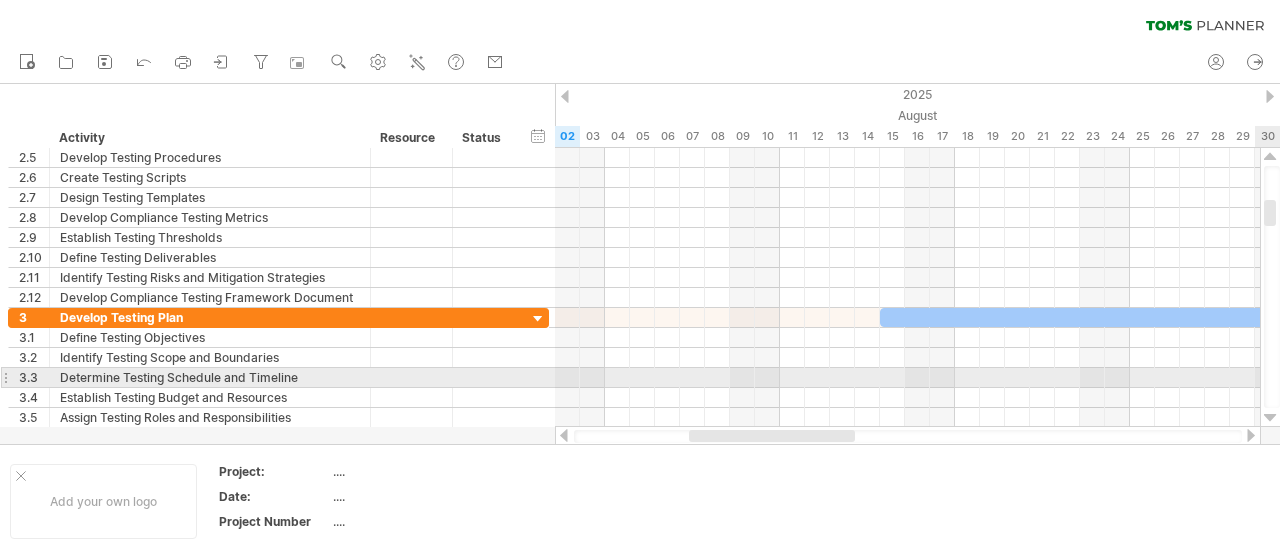 click at bounding box center [1270, 418] 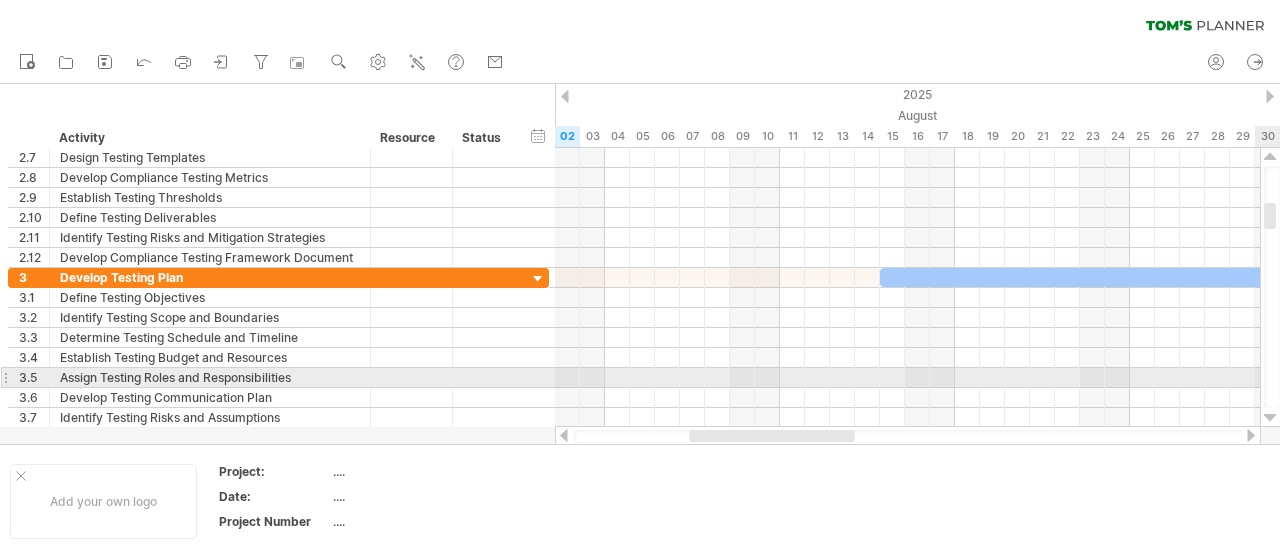click at bounding box center [1270, 418] 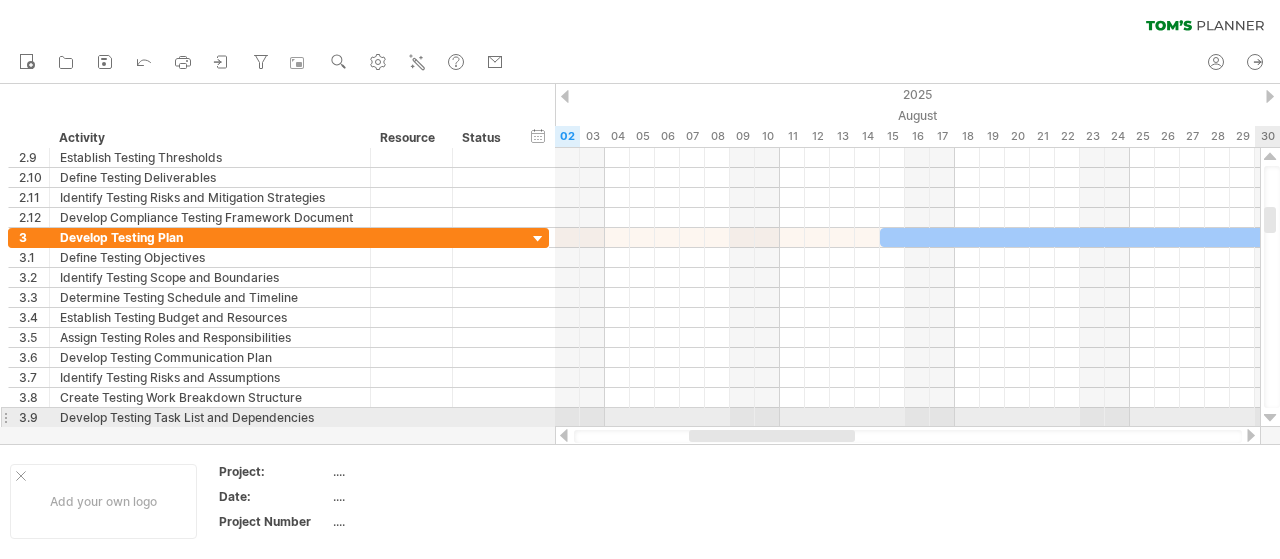click at bounding box center (1270, 418) 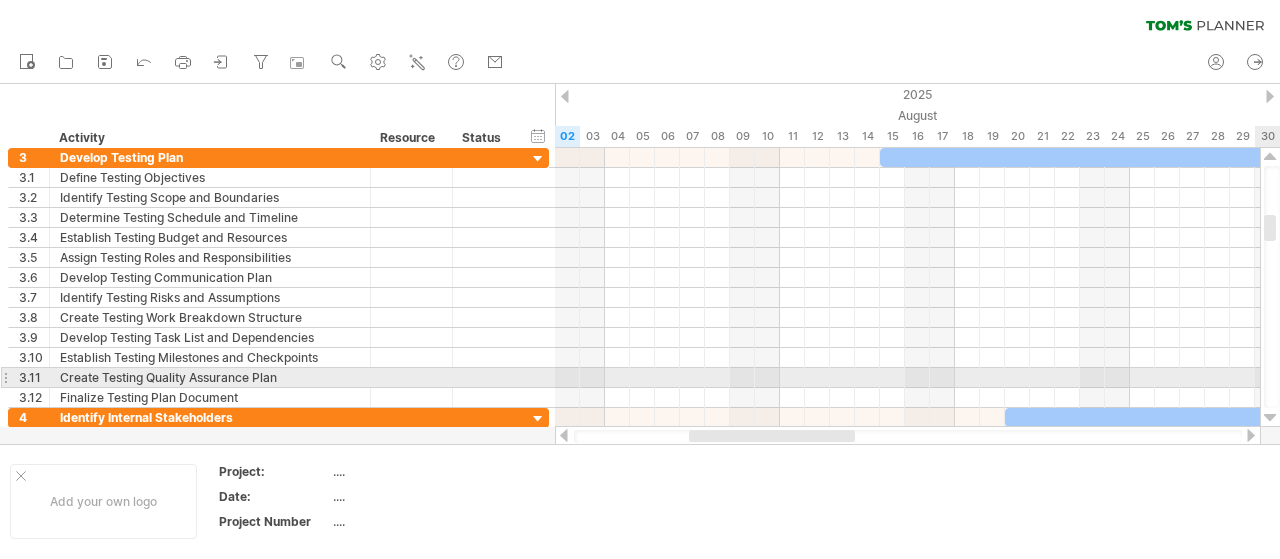 click at bounding box center [1270, 418] 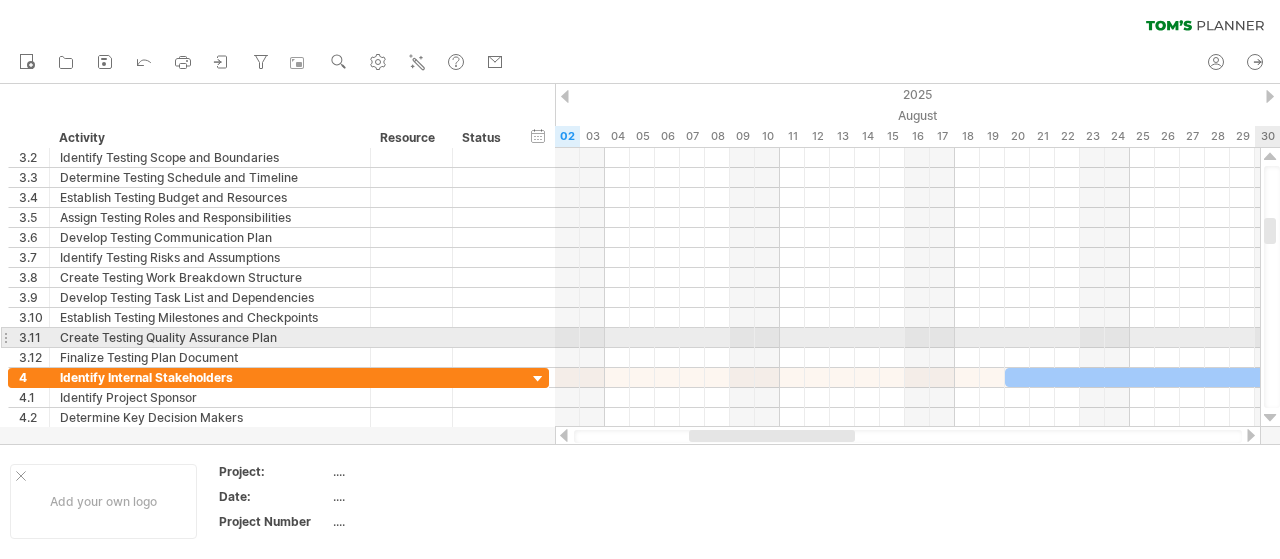click at bounding box center (1270, 418) 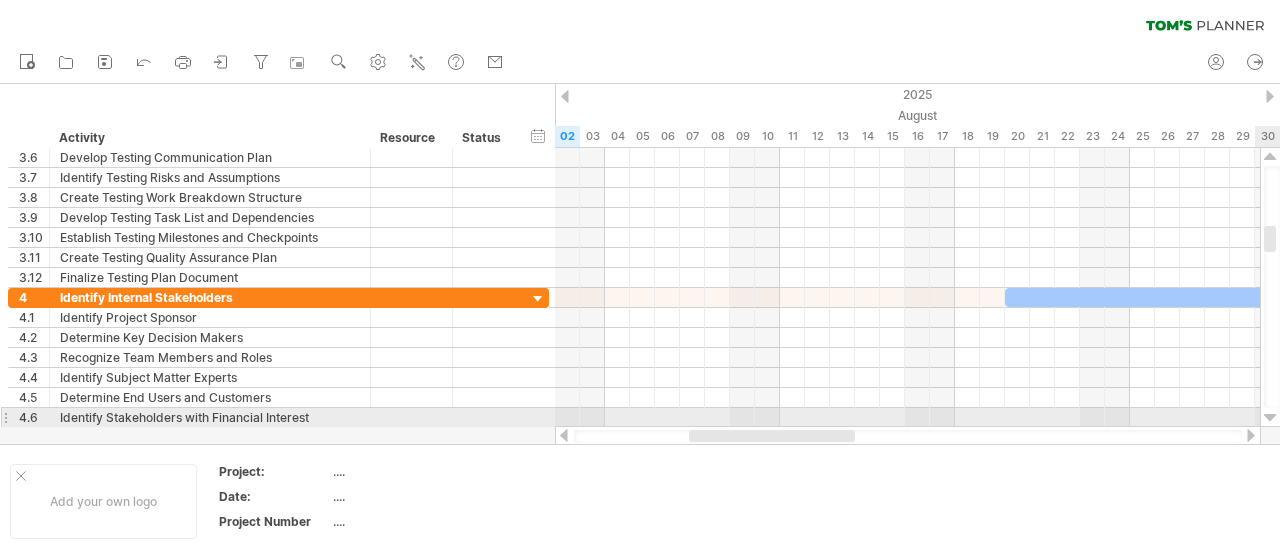 click at bounding box center (1270, 418) 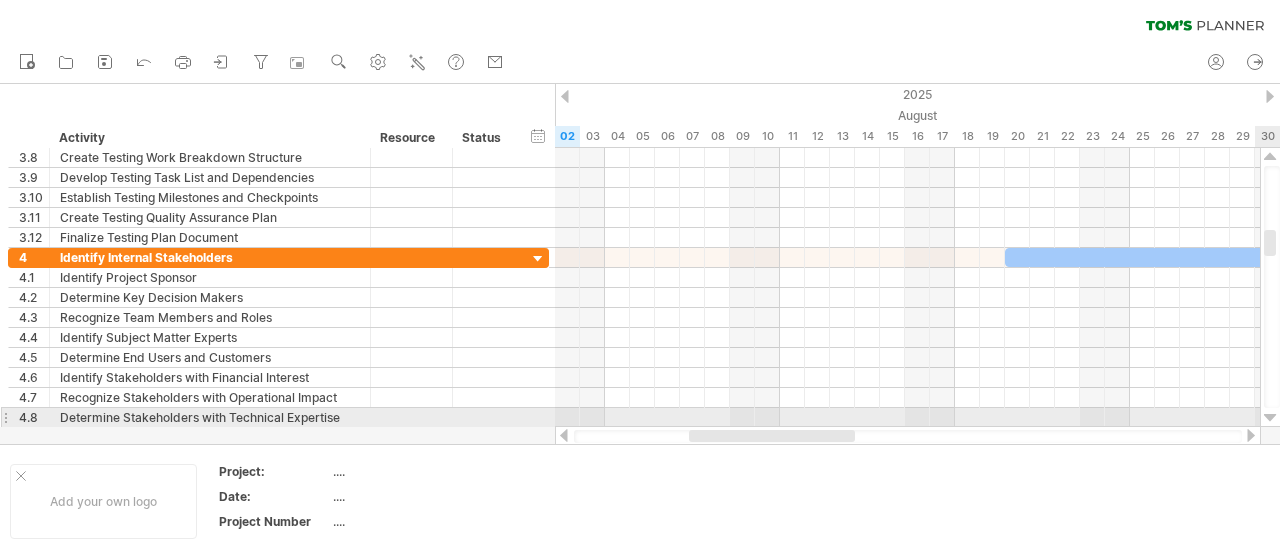 click at bounding box center [1270, 418] 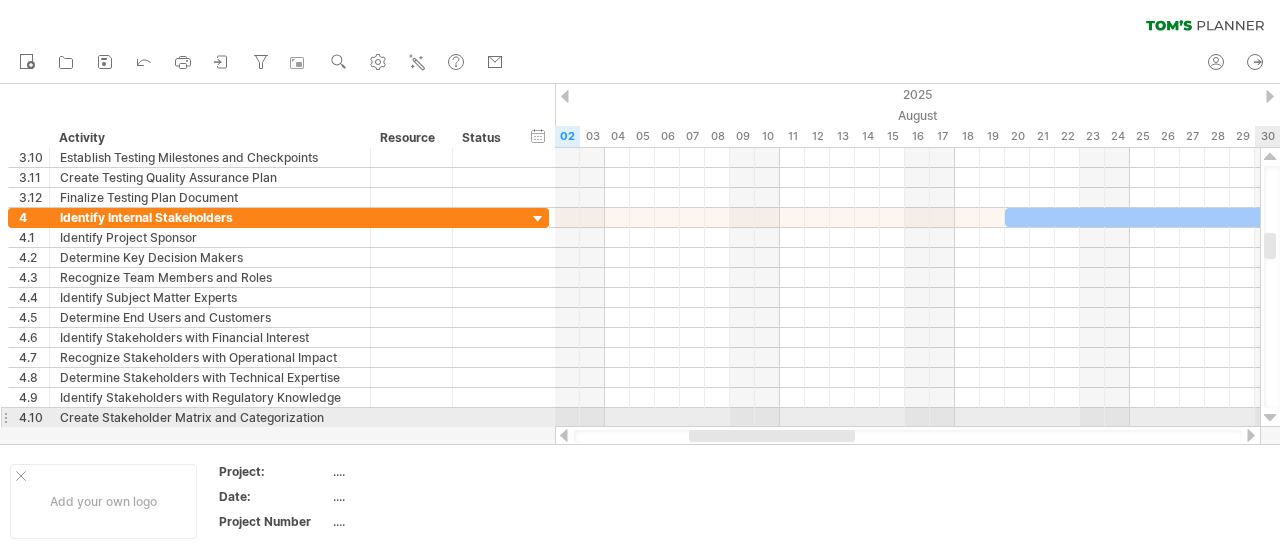 click at bounding box center [1270, 418] 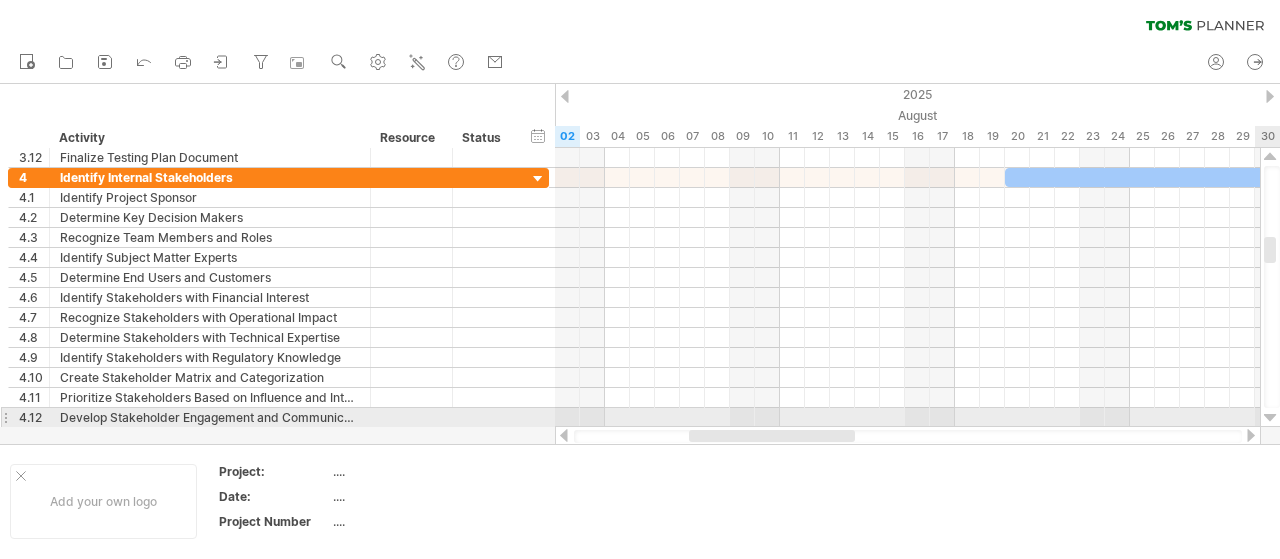 click at bounding box center [1270, 418] 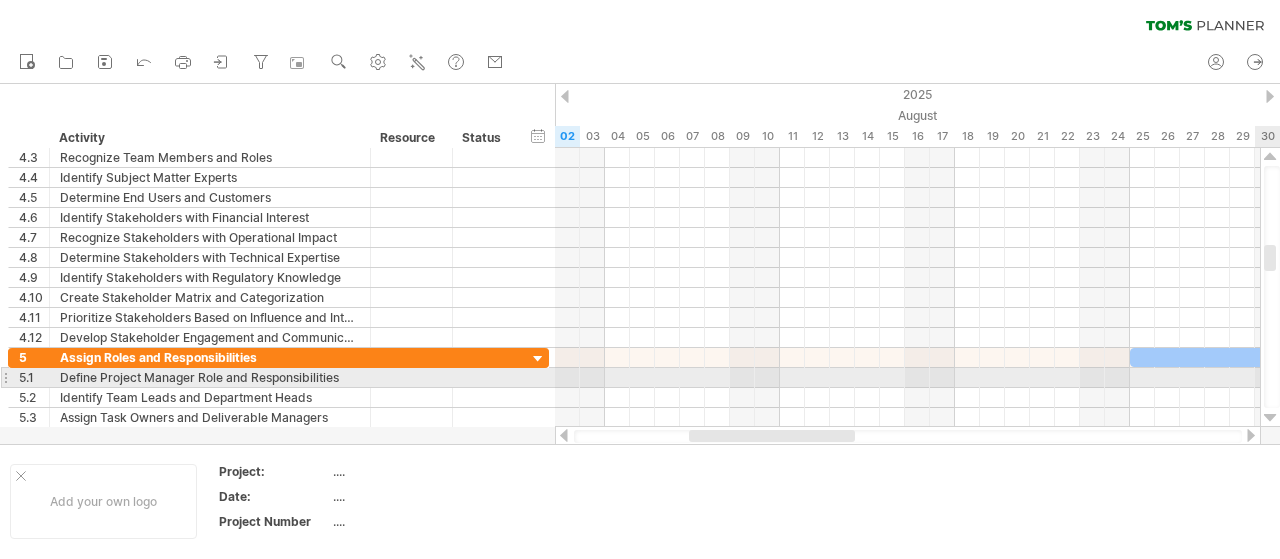 click at bounding box center (1270, 418) 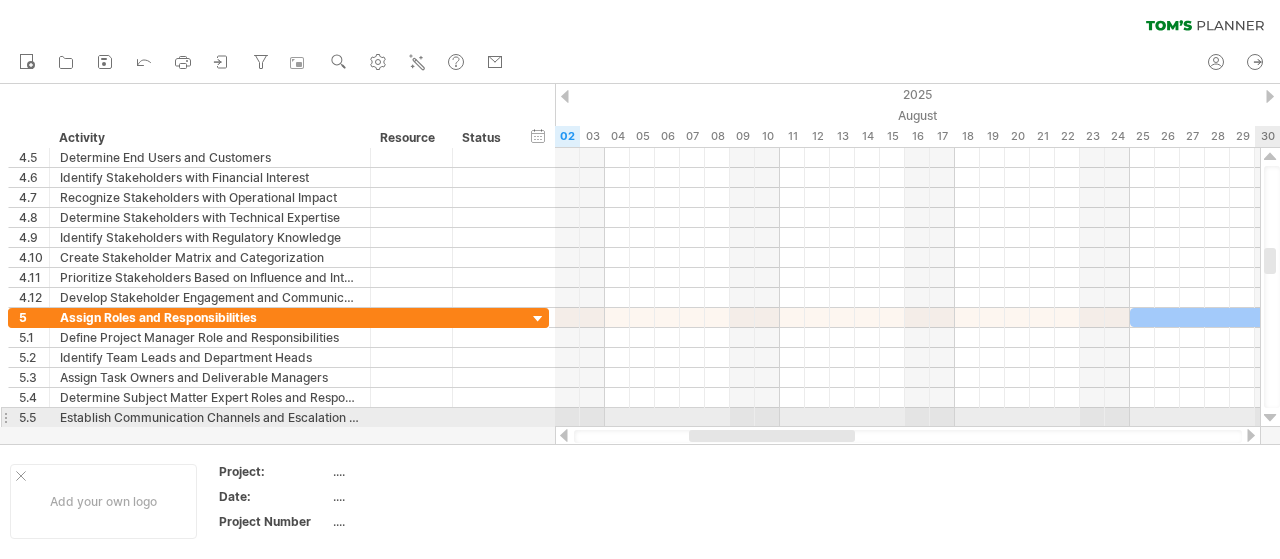 click at bounding box center [1270, 418] 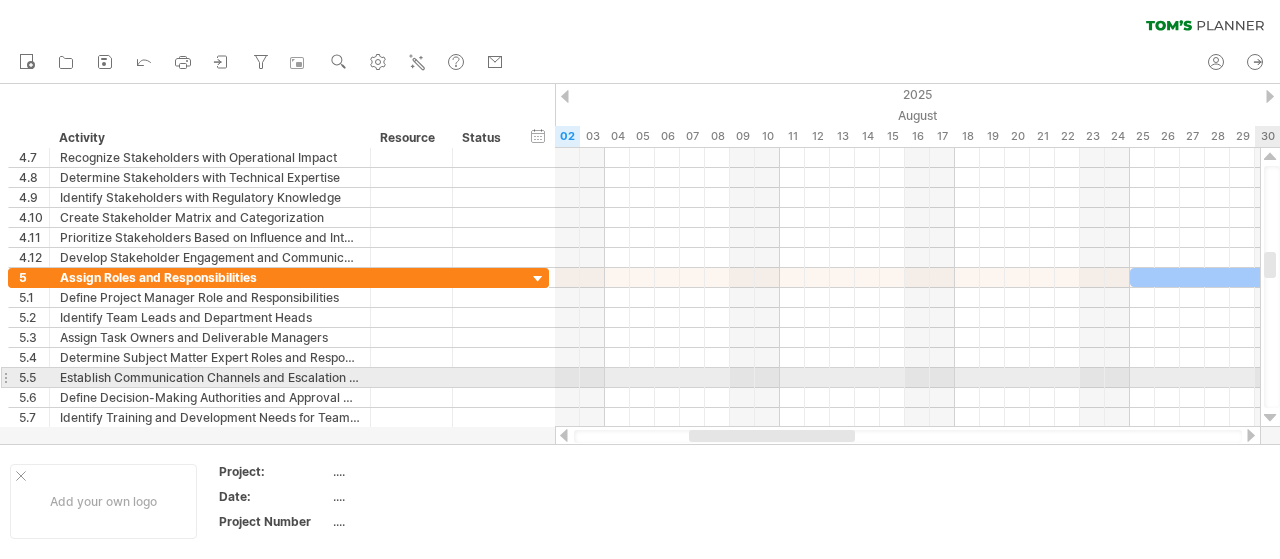 click at bounding box center [1270, 418] 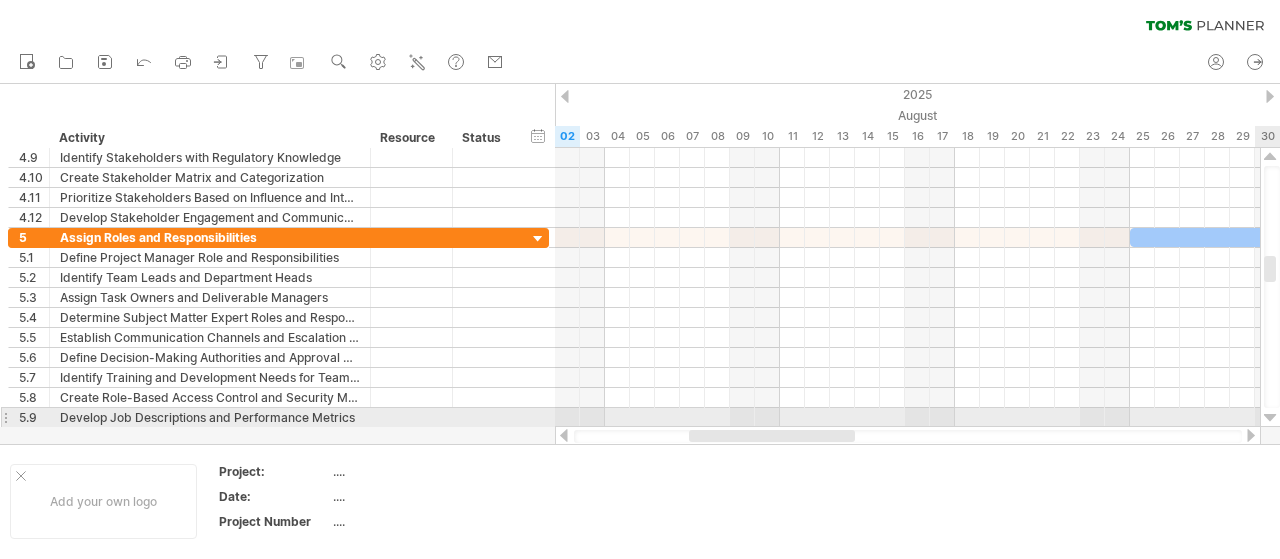 click at bounding box center [1270, 418] 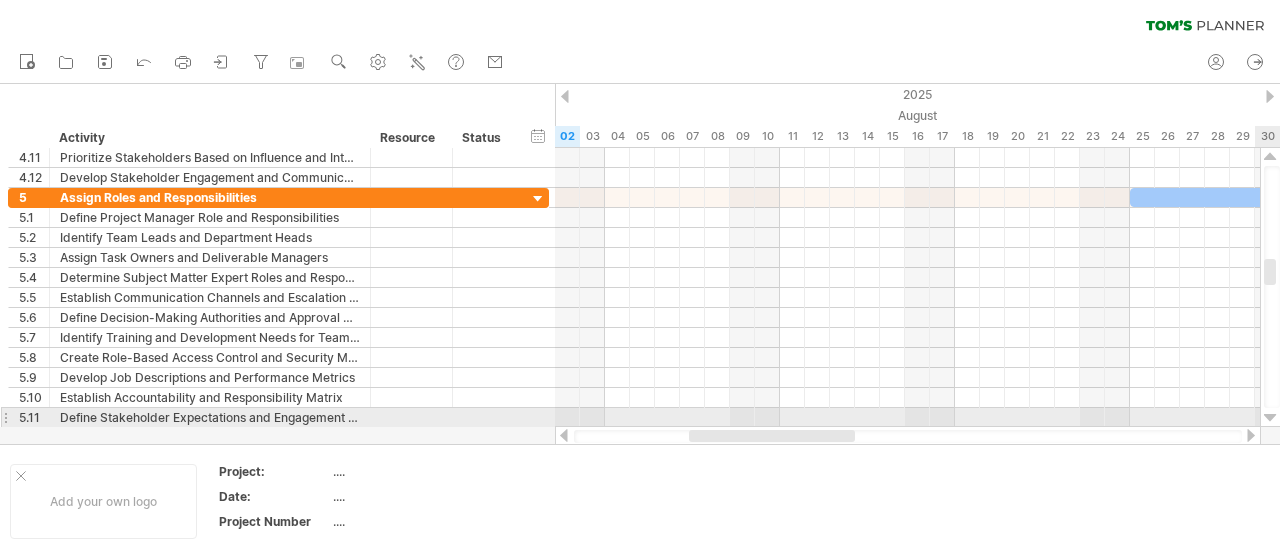 click at bounding box center (1270, 418) 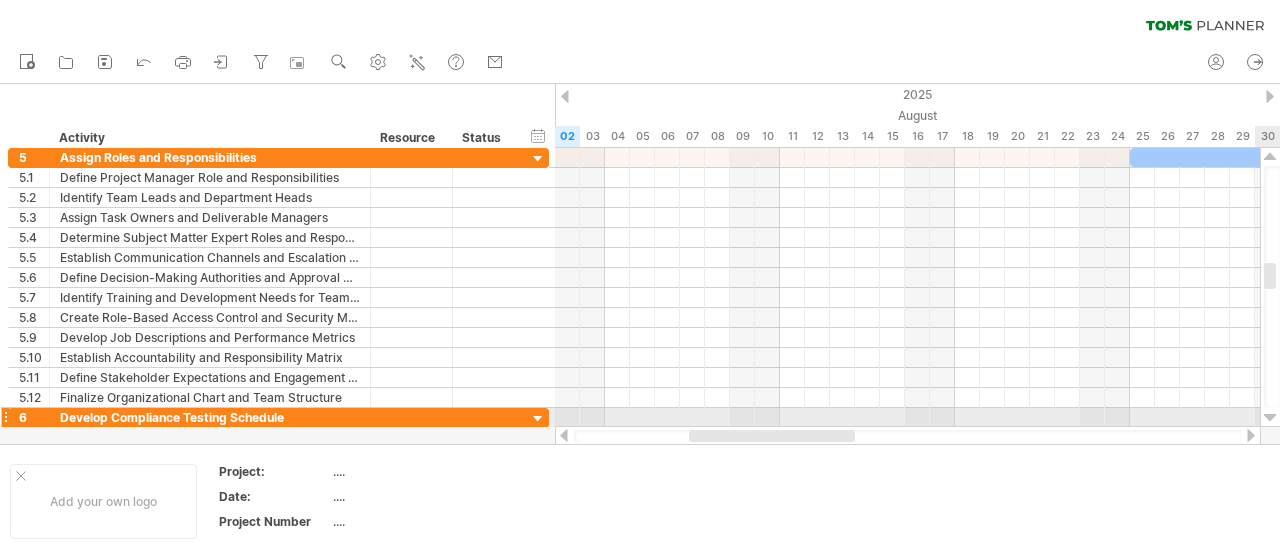 click at bounding box center (1270, 418) 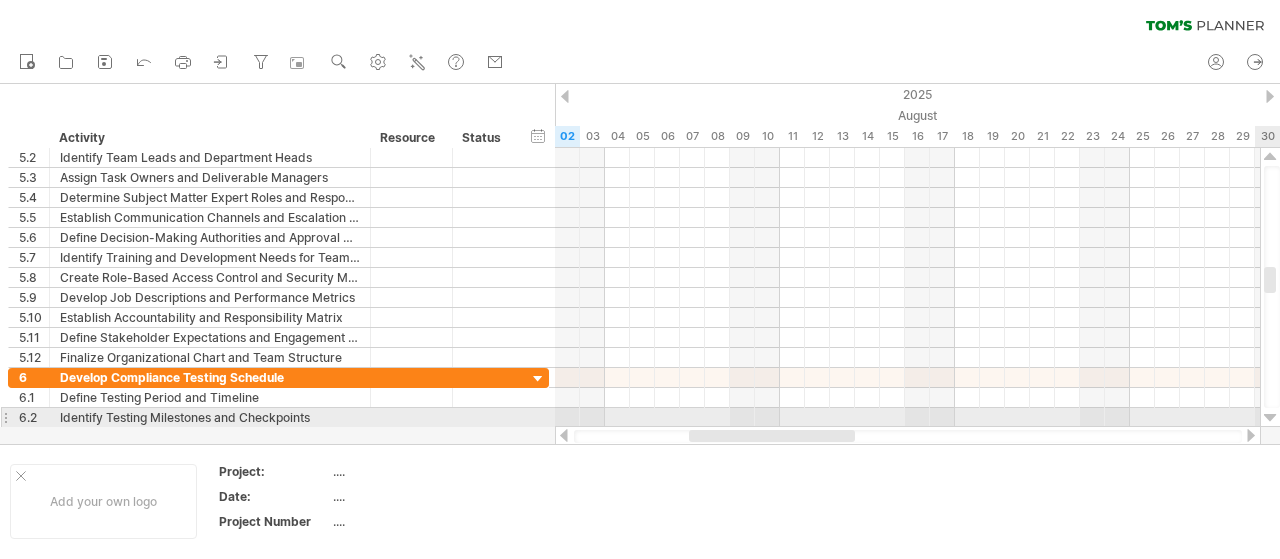 click at bounding box center [1270, 418] 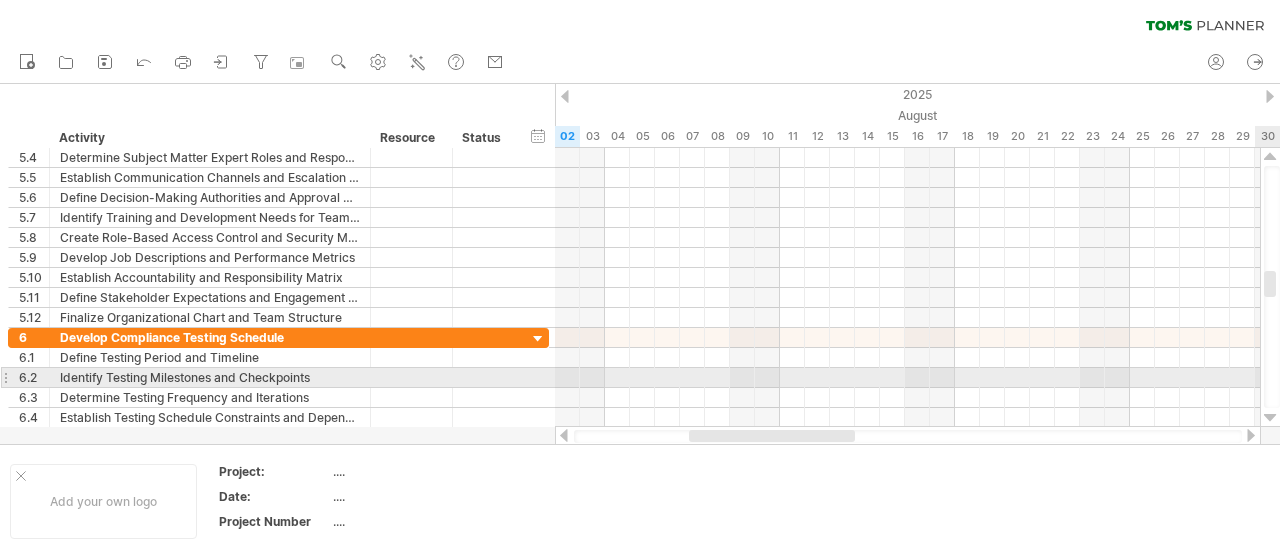 click at bounding box center [1270, 418] 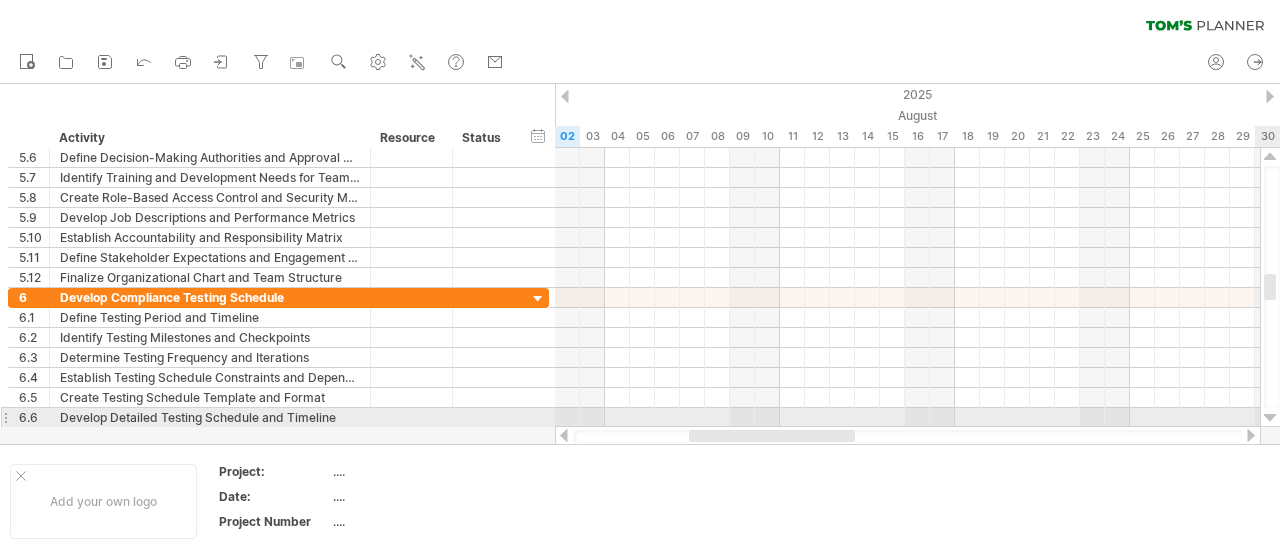 click at bounding box center [1270, 418] 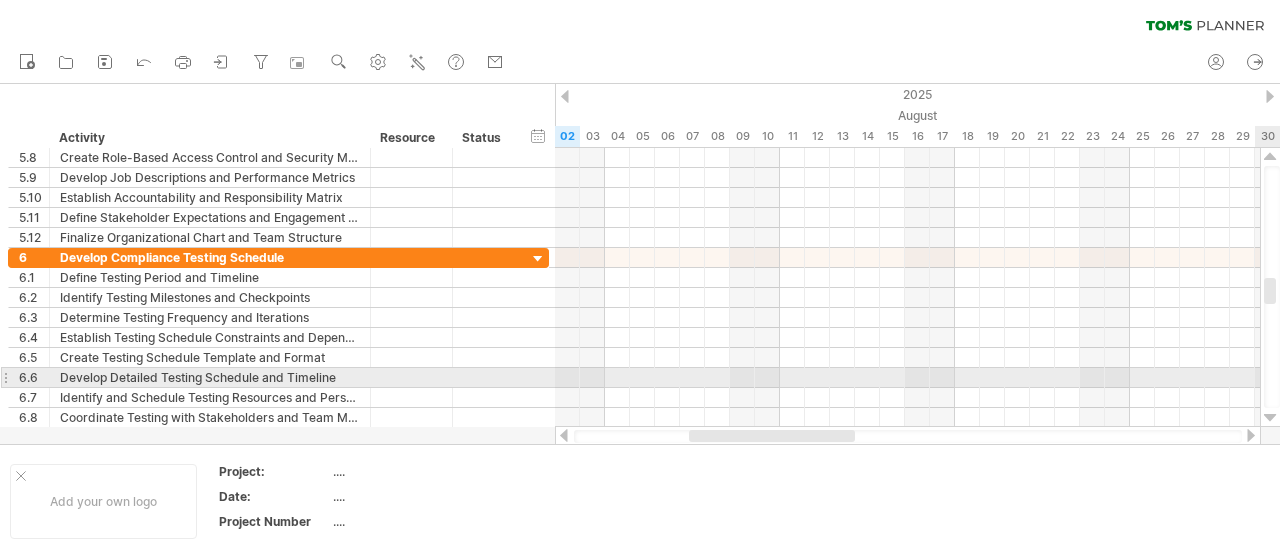click at bounding box center (1270, 418) 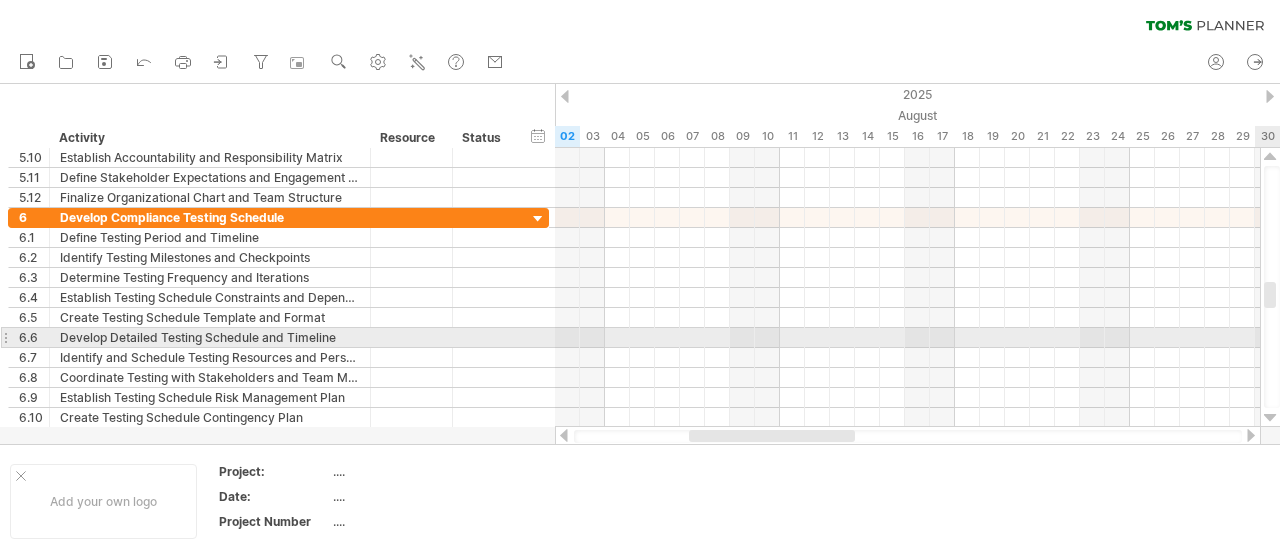 click at bounding box center [1270, 418] 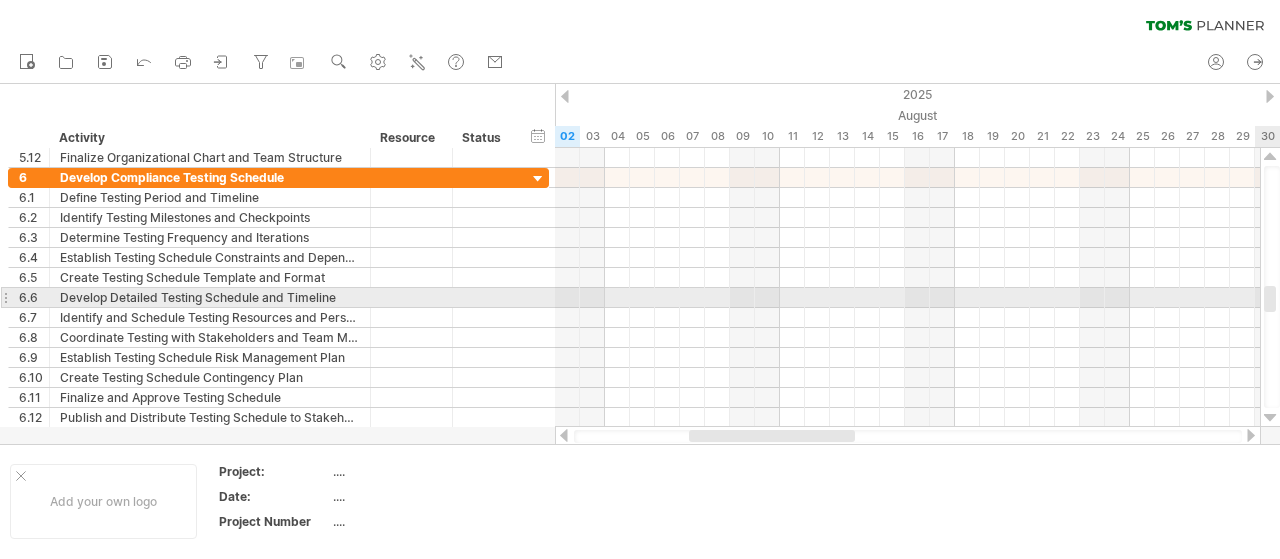 click at bounding box center (1270, 418) 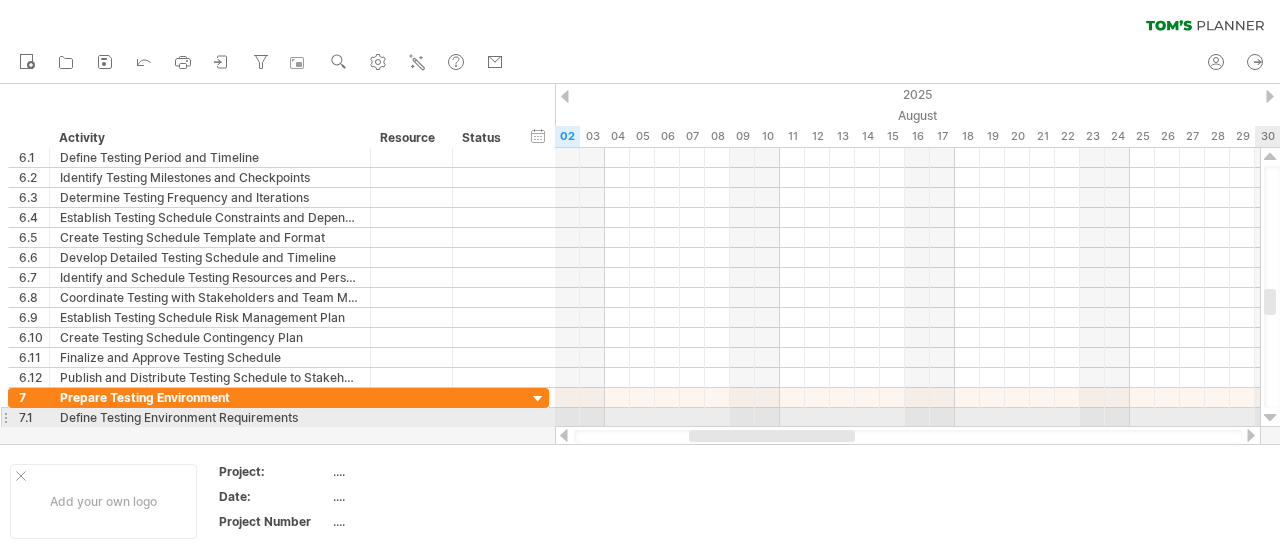 click at bounding box center [1270, 418] 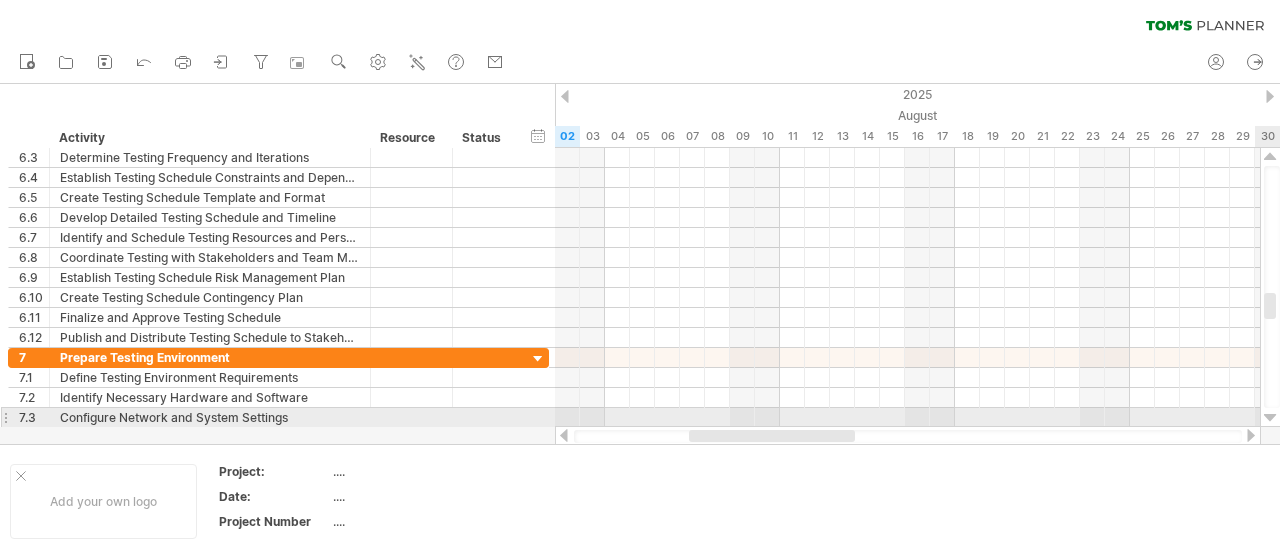 click at bounding box center [1270, 418] 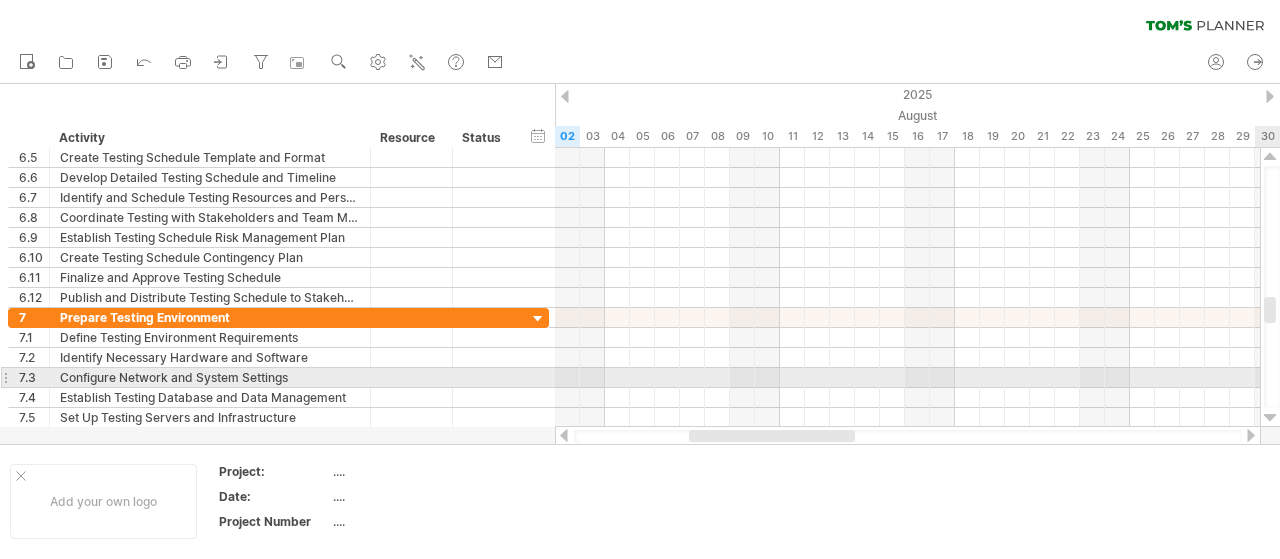 click at bounding box center (1270, 418) 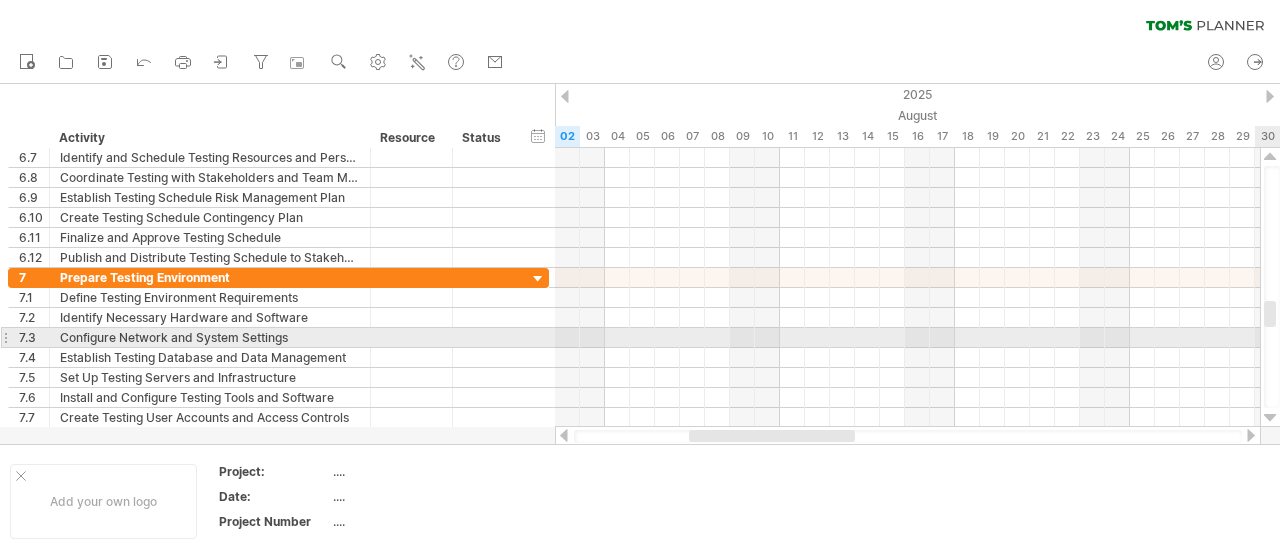 click at bounding box center (1270, 418) 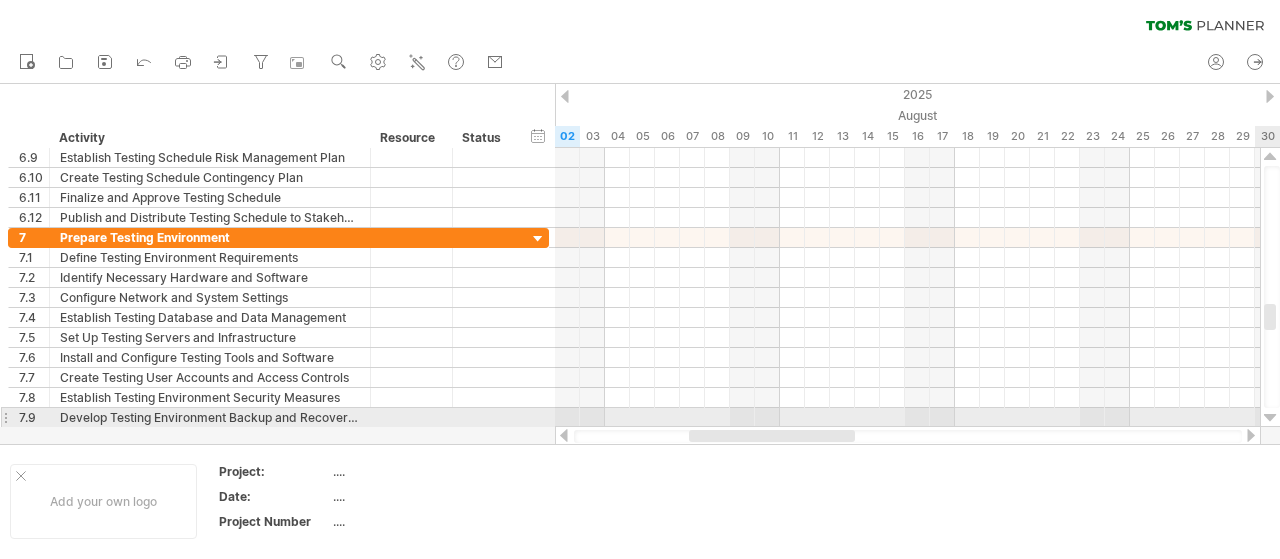 click at bounding box center (1270, 418) 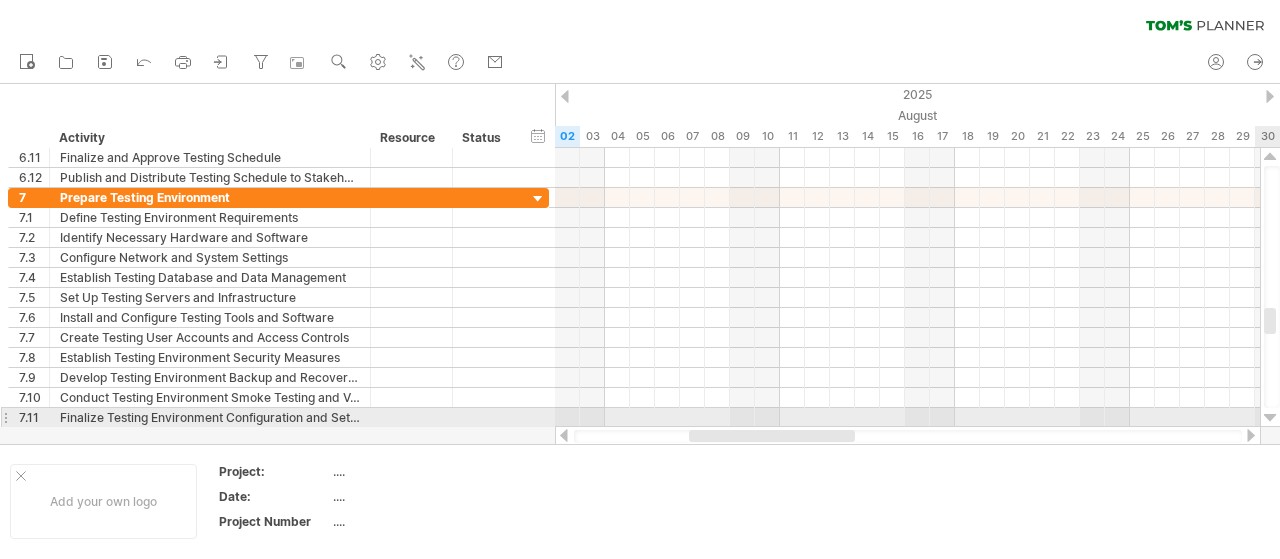 click at bounding box center [1270, 418] 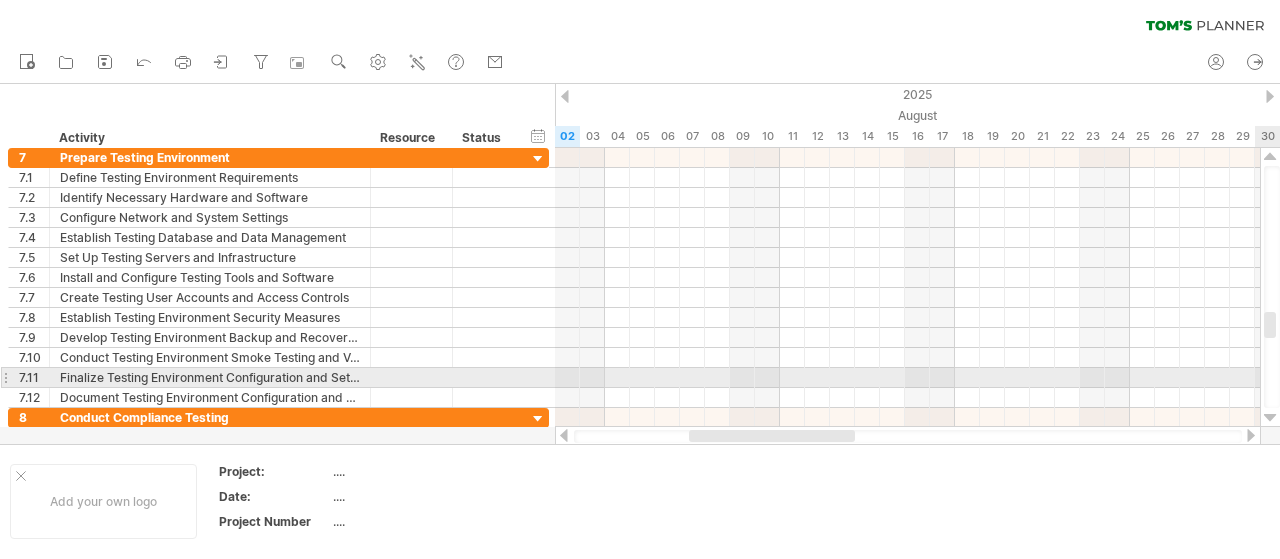 click at bounding box center [1270, 418] 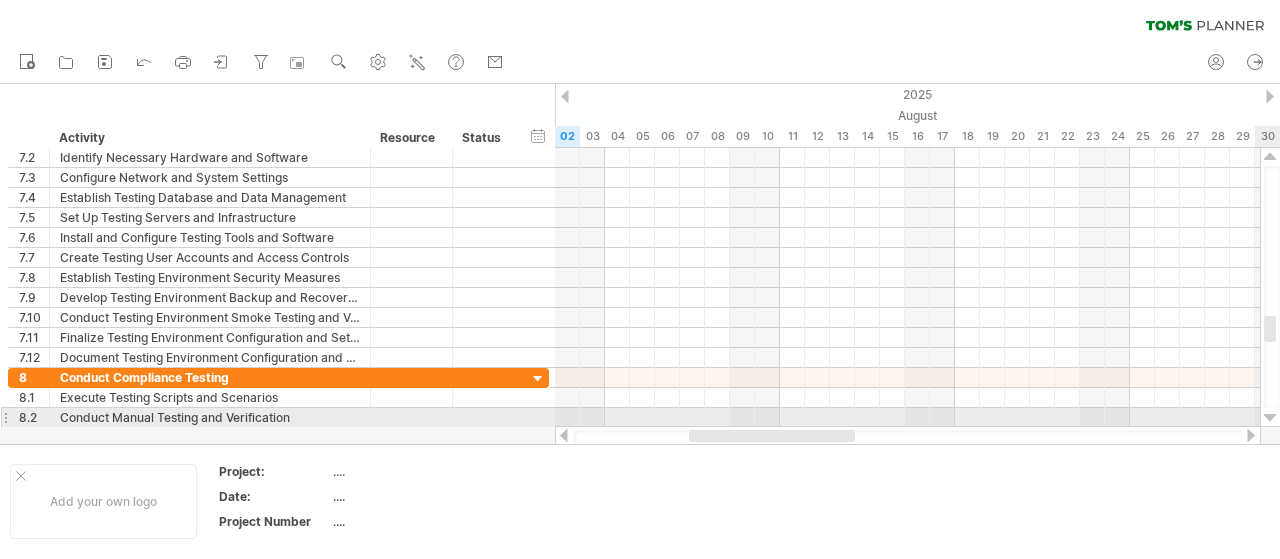 click at bounding box center (1270, 418) 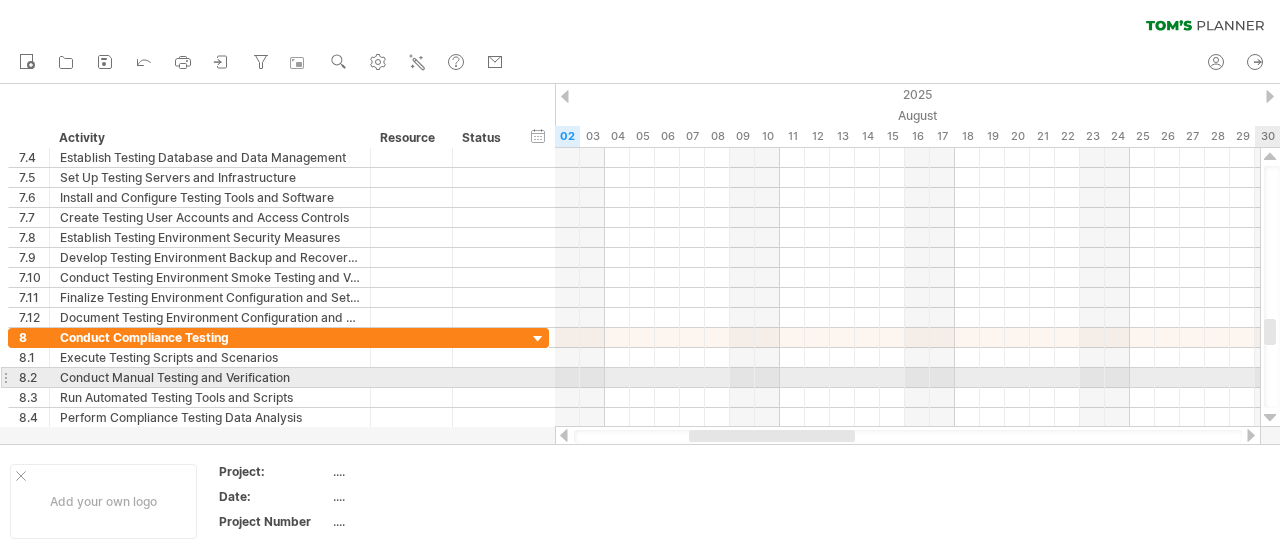 click at bounding box center [1270, 418] 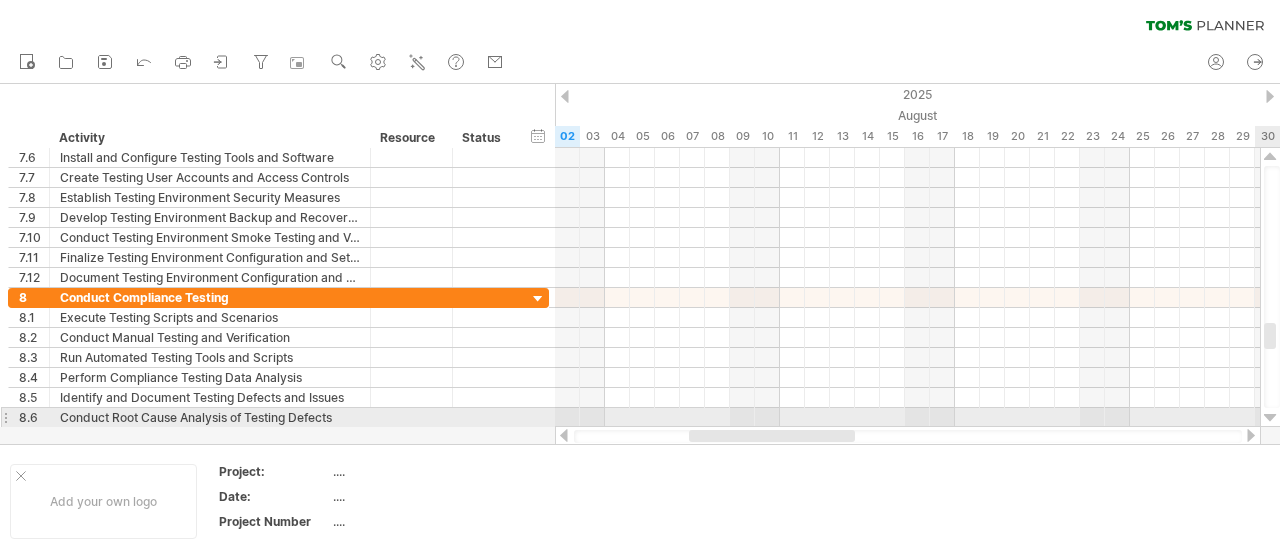 click at bounding box center (1270, 418) 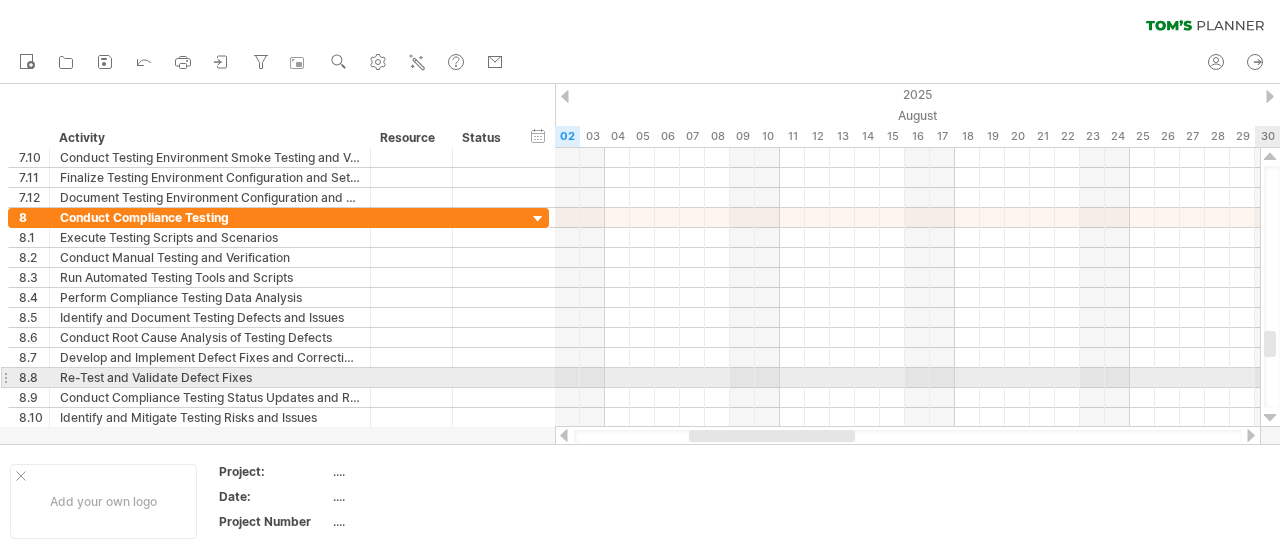 click at bounding box center (1270, 418) 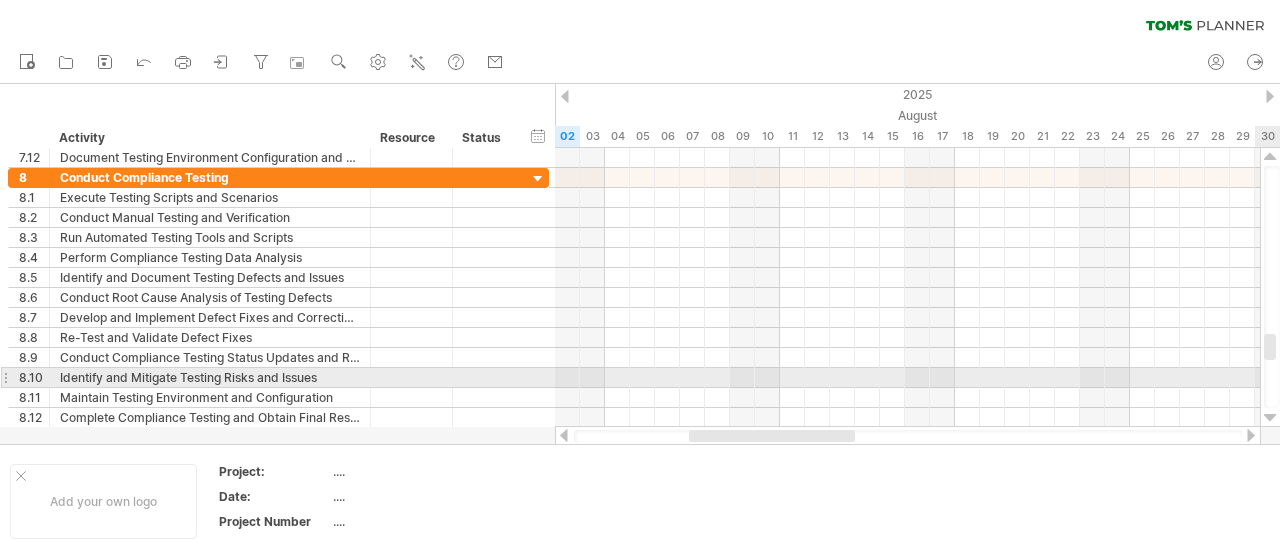 click at bounding box center [1270, 418] 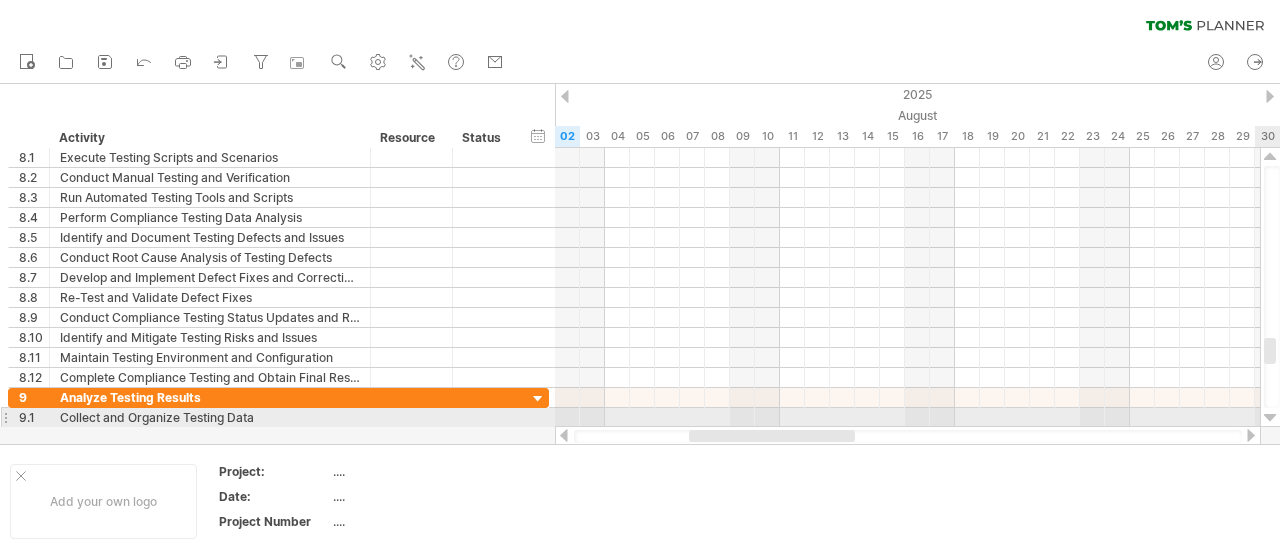 click at bounding box center [1270, 418] 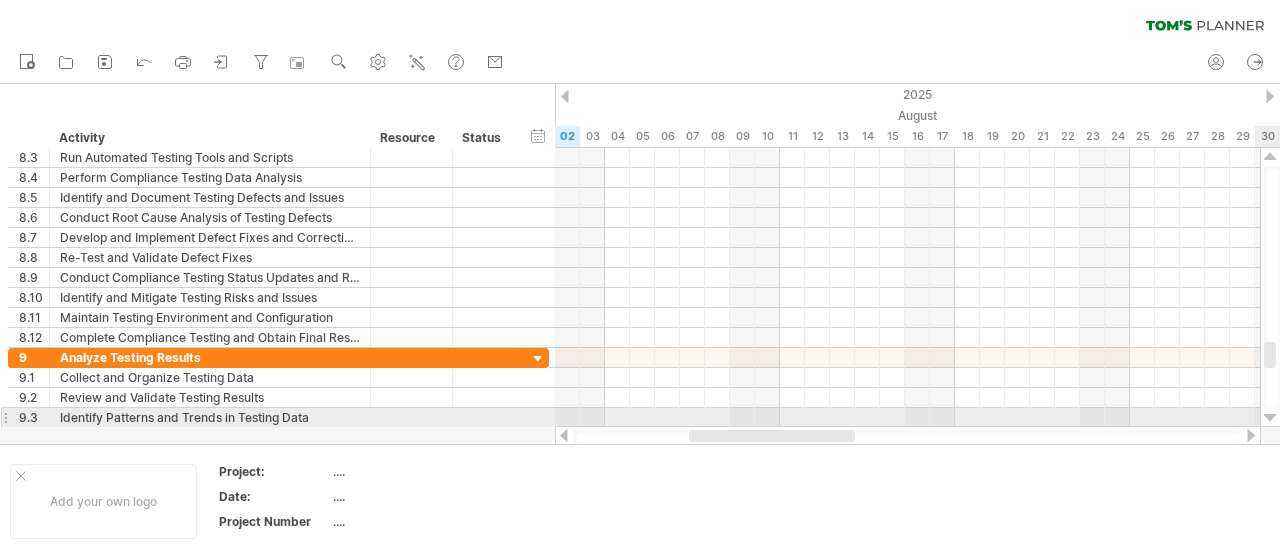 click at bounding box center [1270, 418] 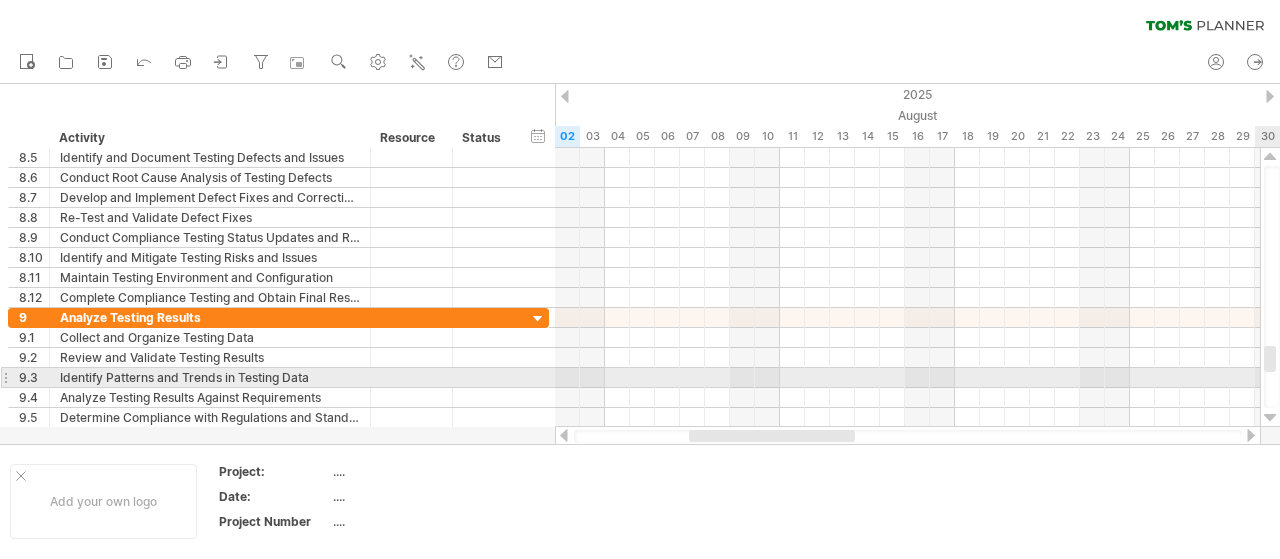 click at bounding box center (1270, 418) 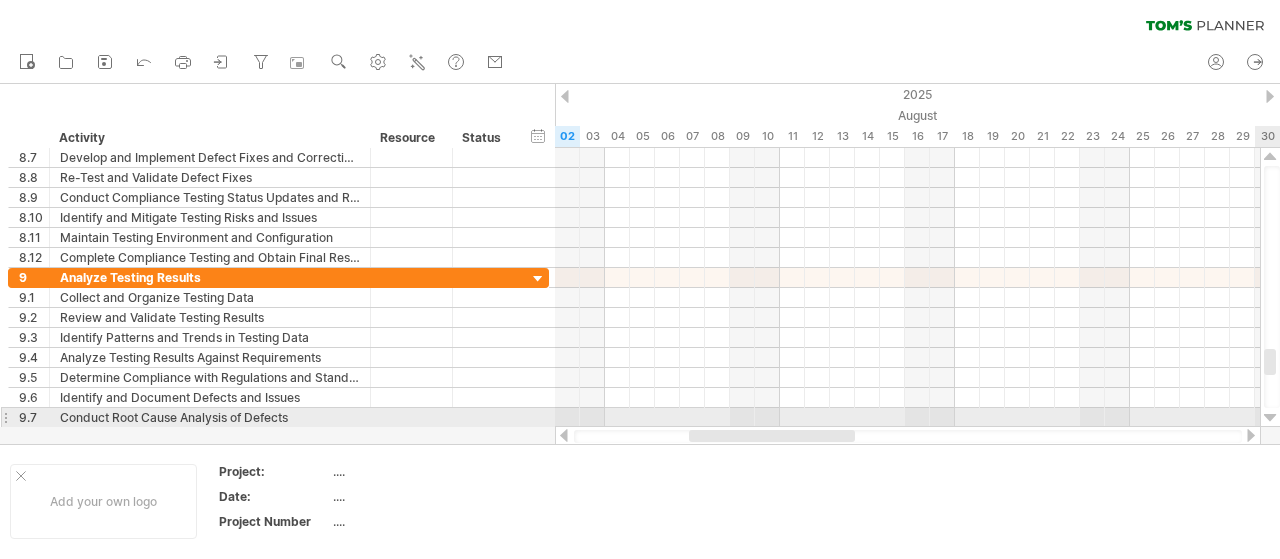 click at bounding box center [1270, 418] 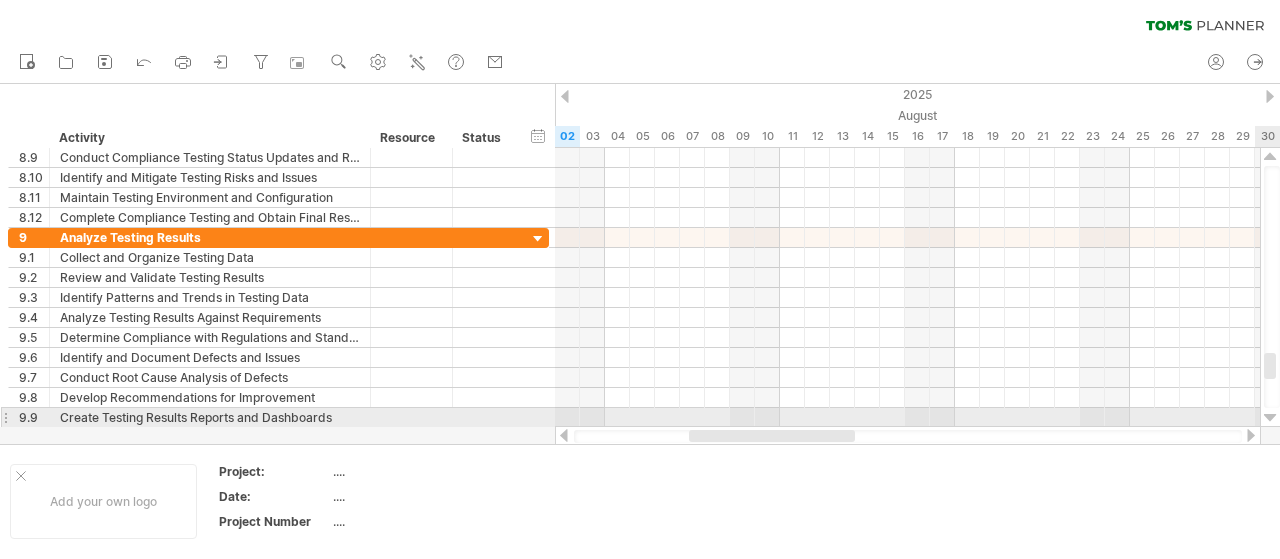click at bounding box center [1270, 418] 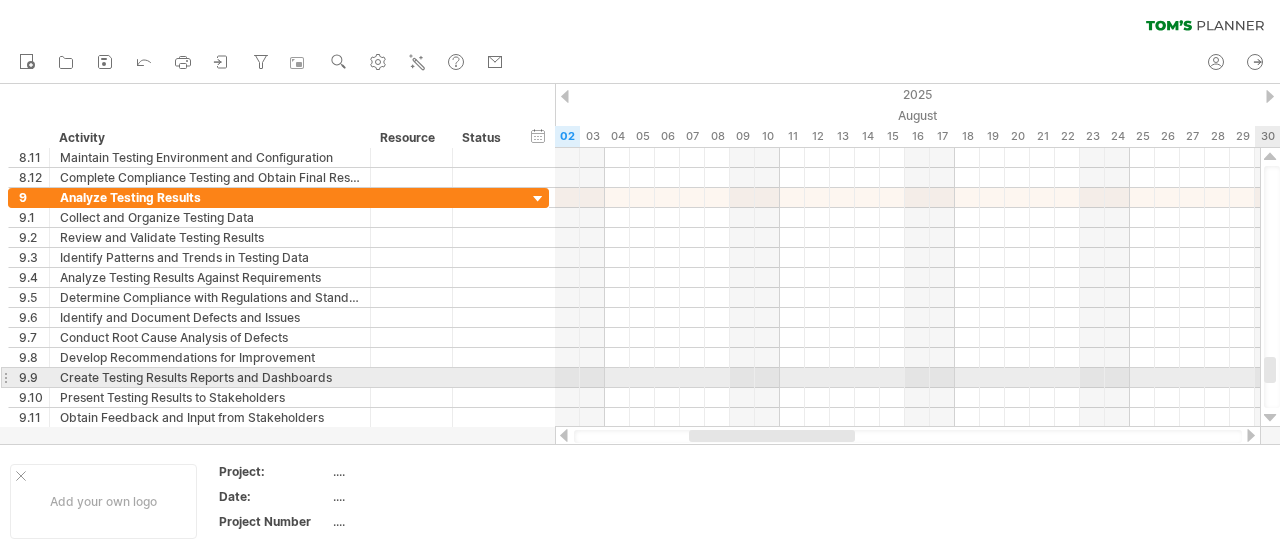 click at bounding box center (1270, 418) 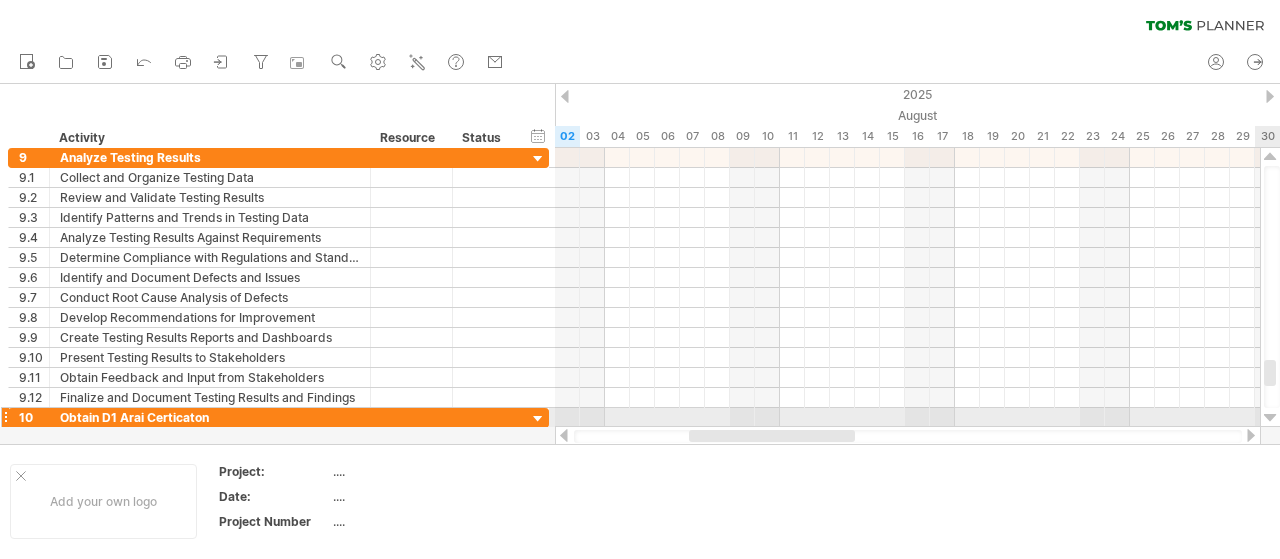 click at bounding box center (1270, 418) 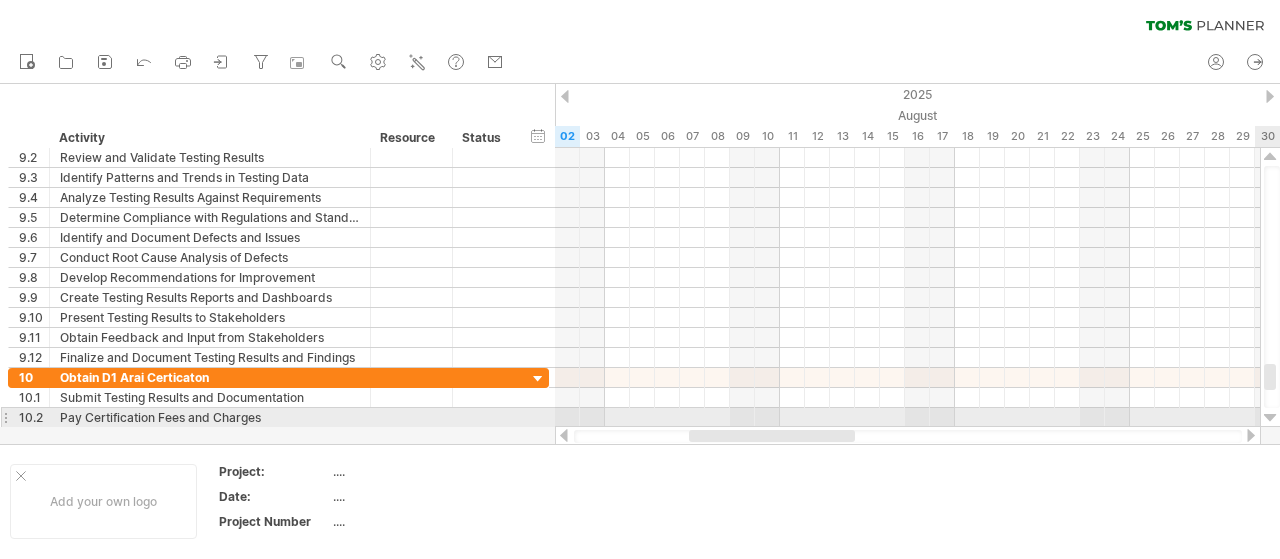 click at bounding box center [1270, 418] 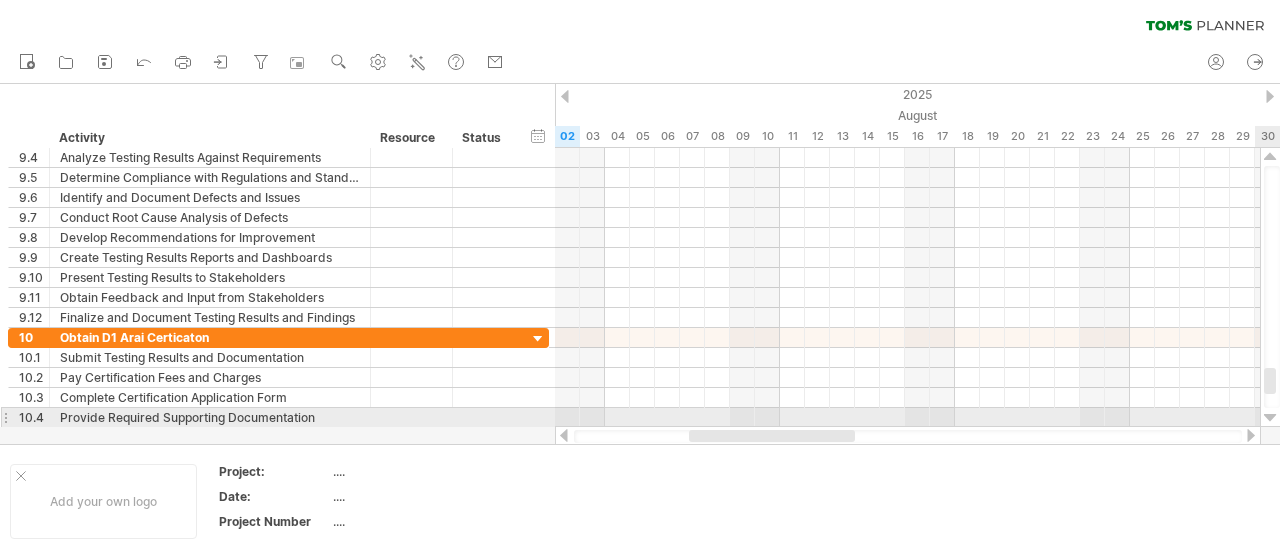 click at bounding box center [1270, 418] 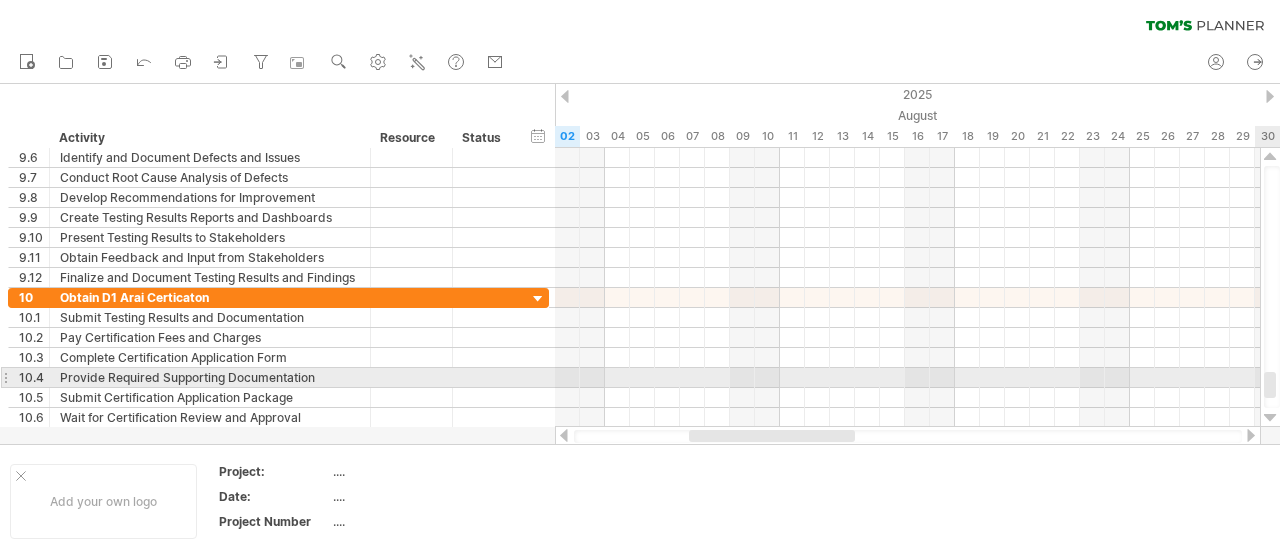 click at bounding box center [1270, 418] 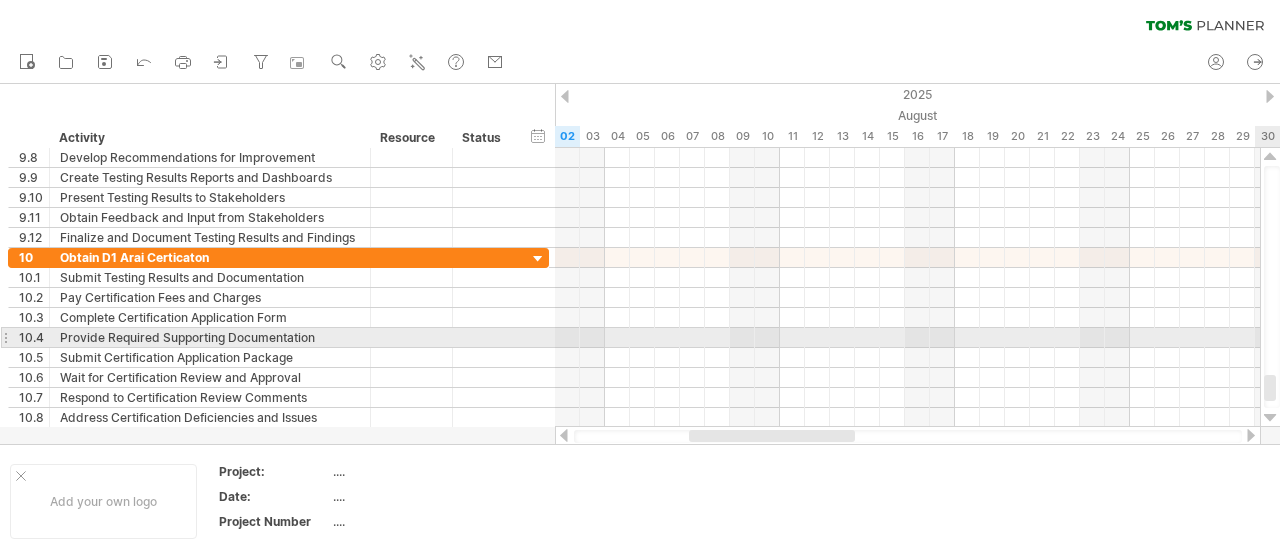 click at bounding box center (1270, 418) 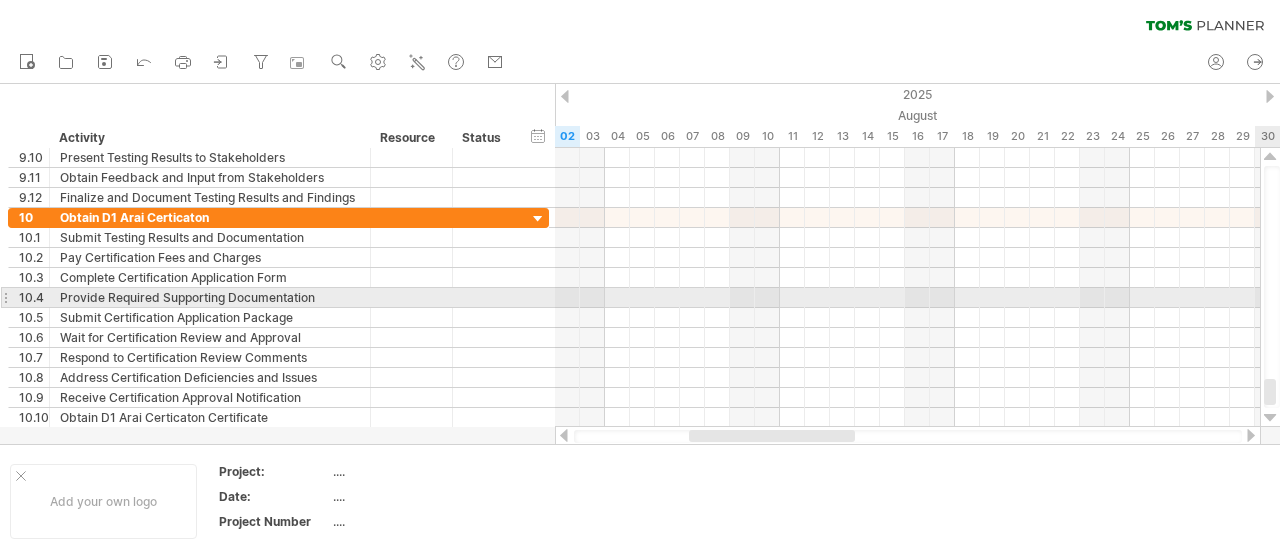 click at bounding box center (1270, 418) 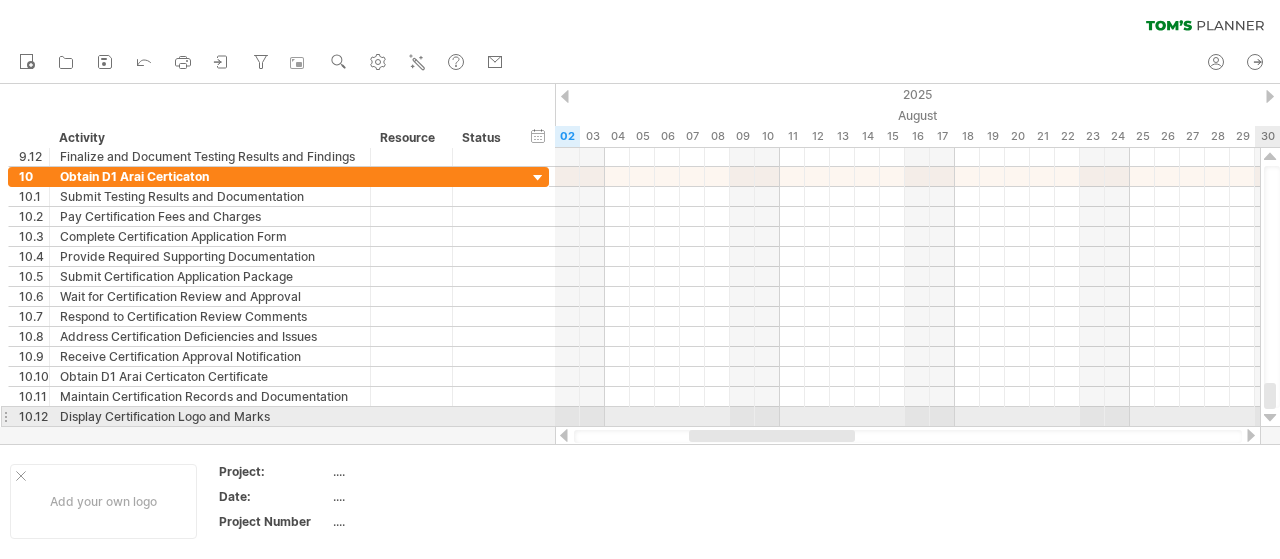 click at bounding box center [1270, 418] 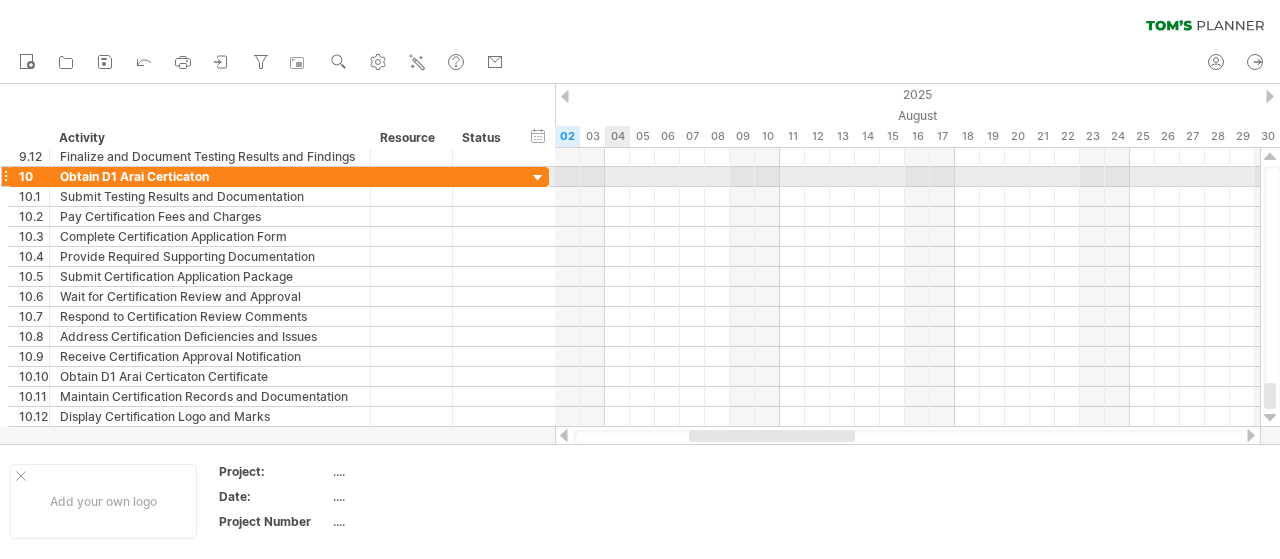 click at bounding box center (907, 177) 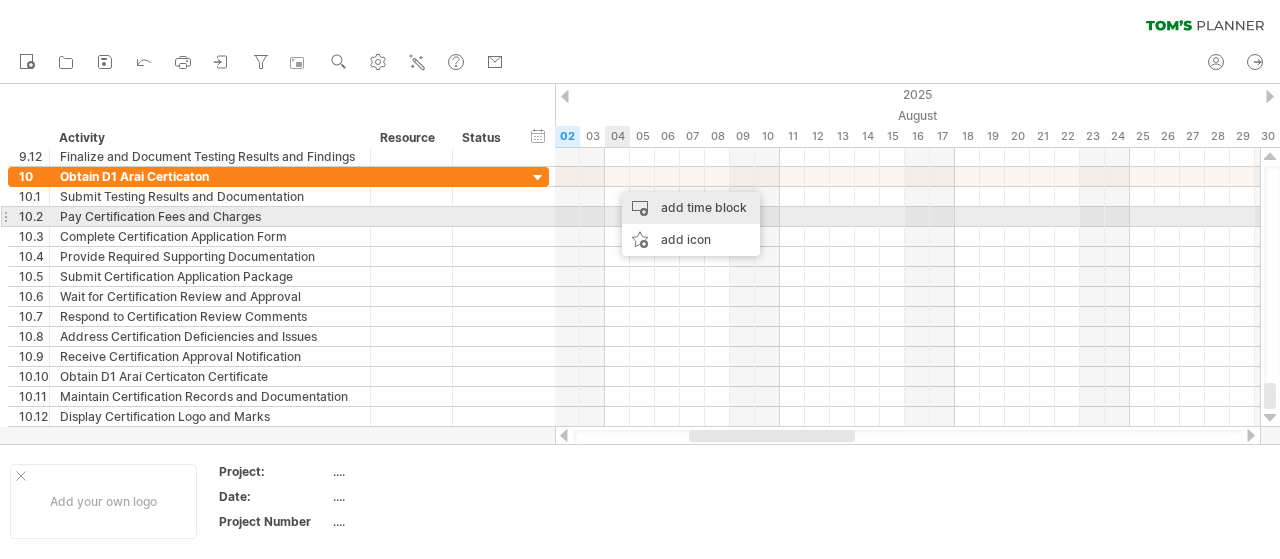 click on "add time block" at bounding box center [691, 208] 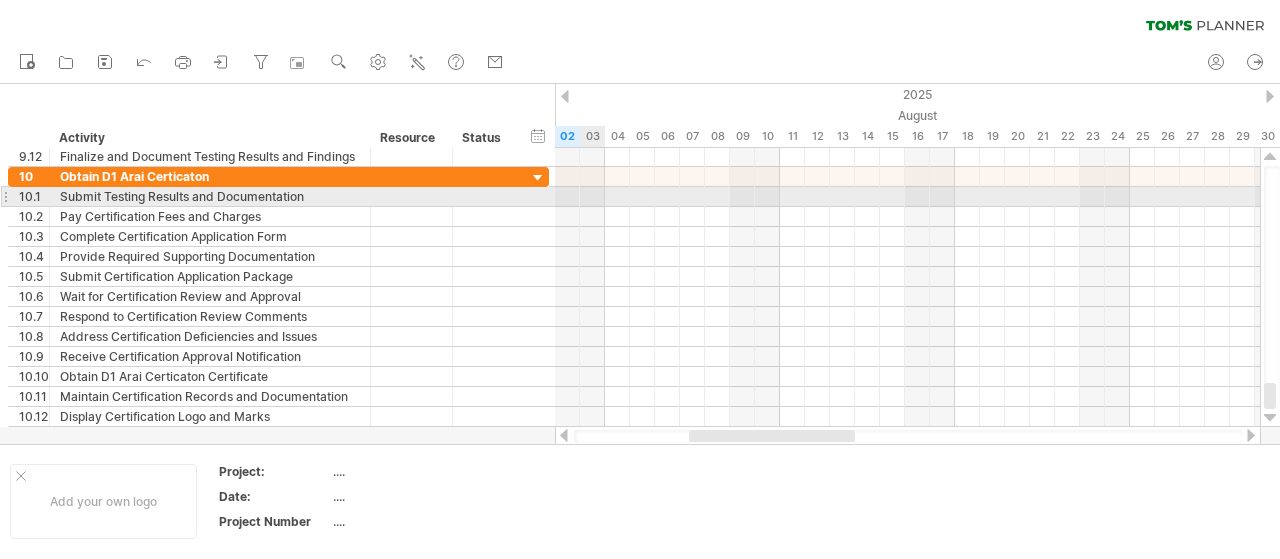 click at bounding box center [907, 197] 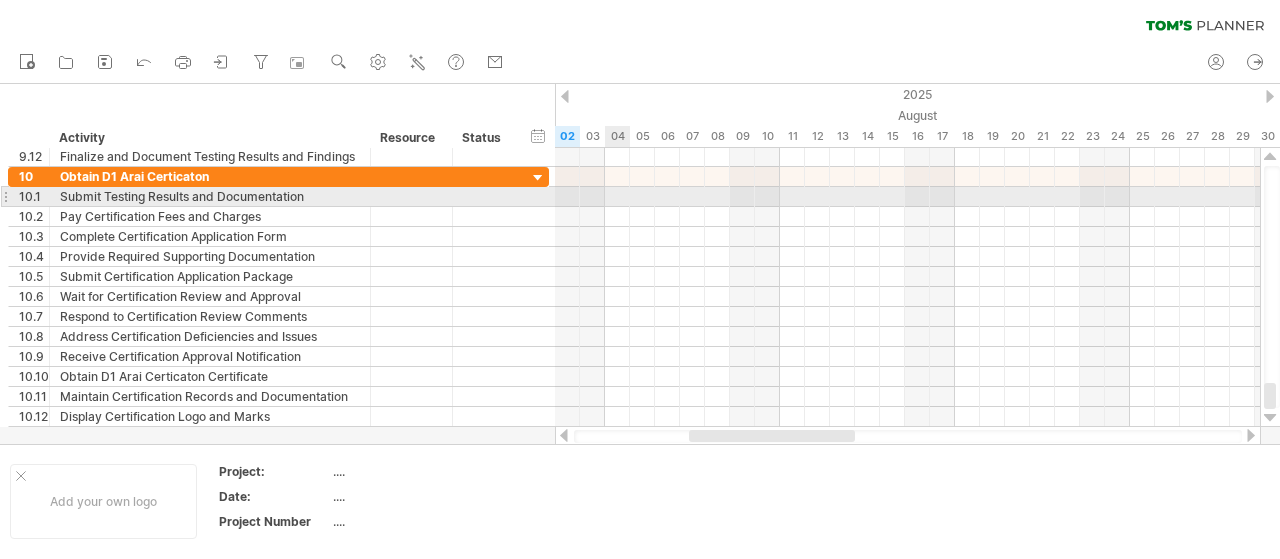 click at bounding box center (907, 197) 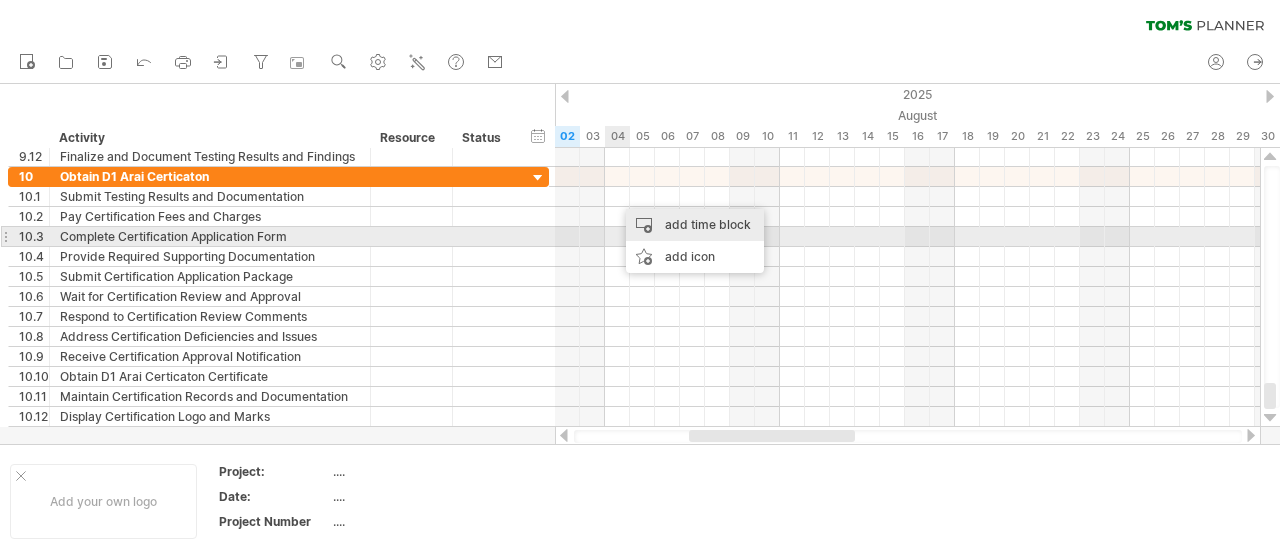 click on "add time block" at bounding box center [695, 225] 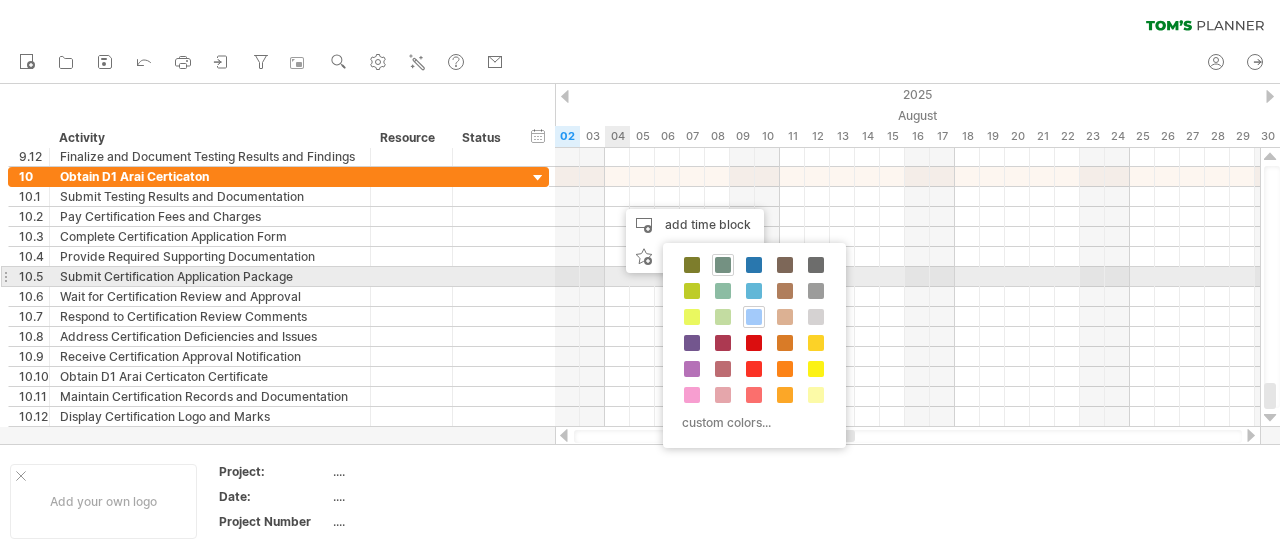 click at bounding box center [723, 265] 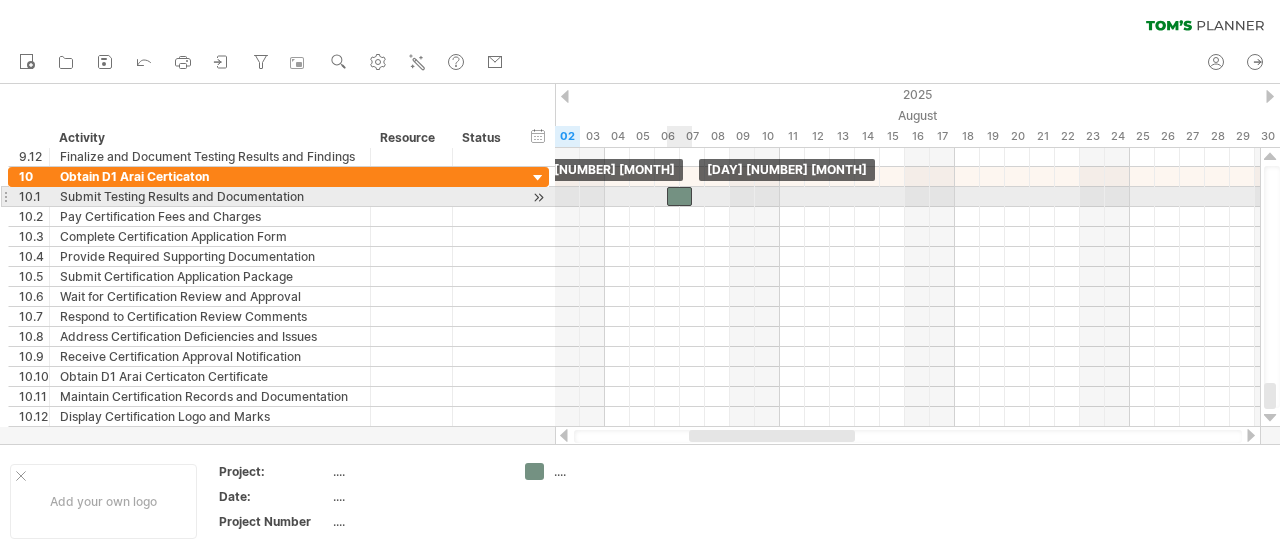 drag, startPoint x: 634, startPoint y: 197, endPoint x: 678, endPoint y: 198, distance: 44.011364 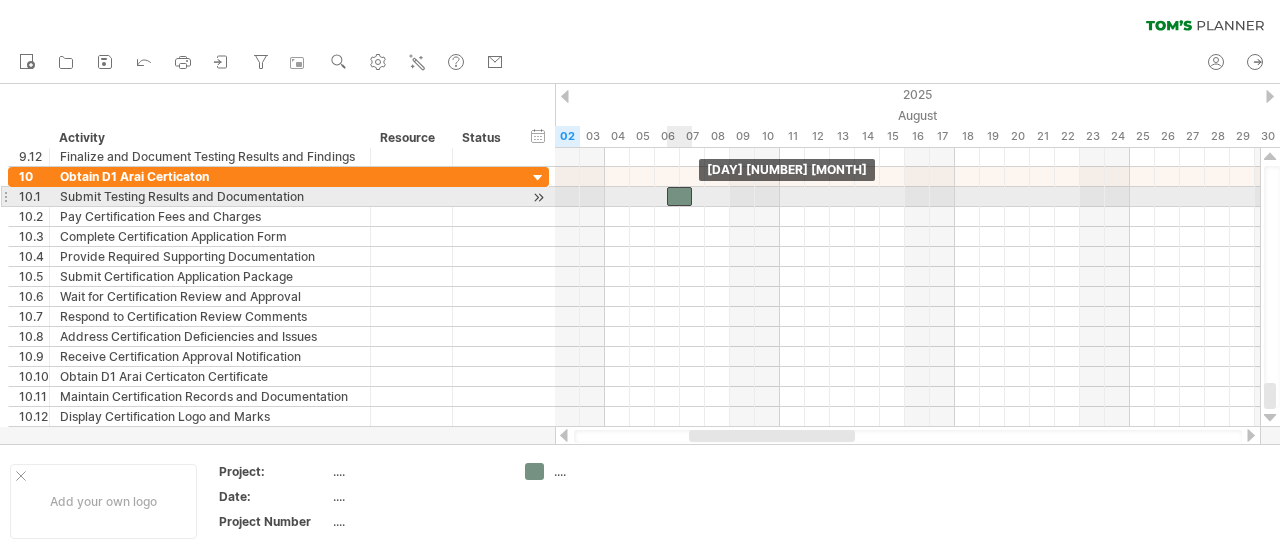 click at bounding box center (679, 196) 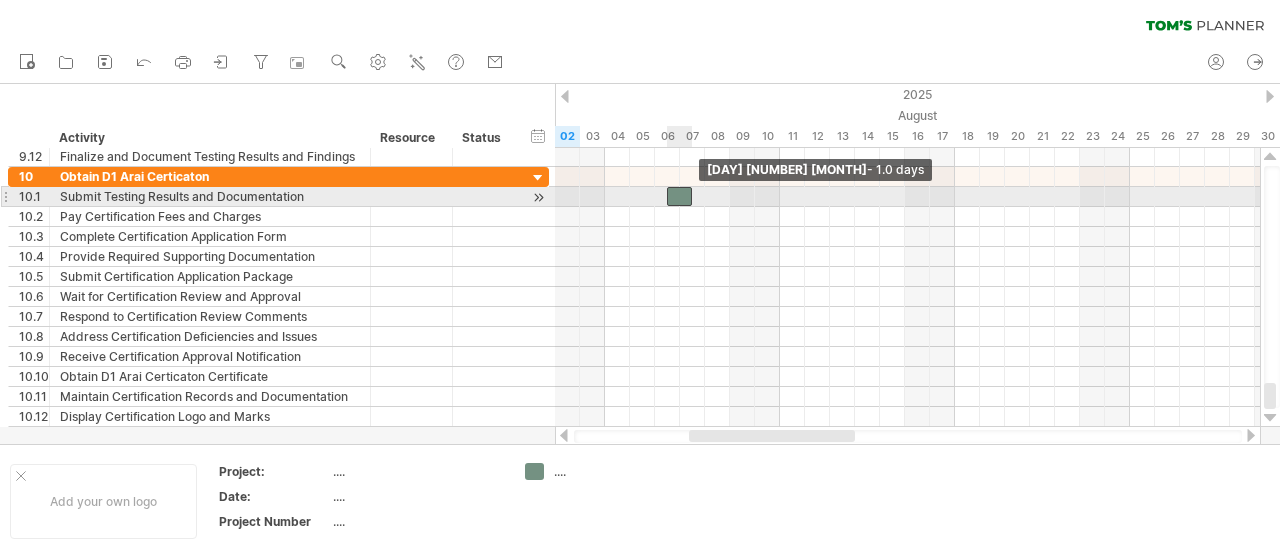 click at bounding box center (692, 196) 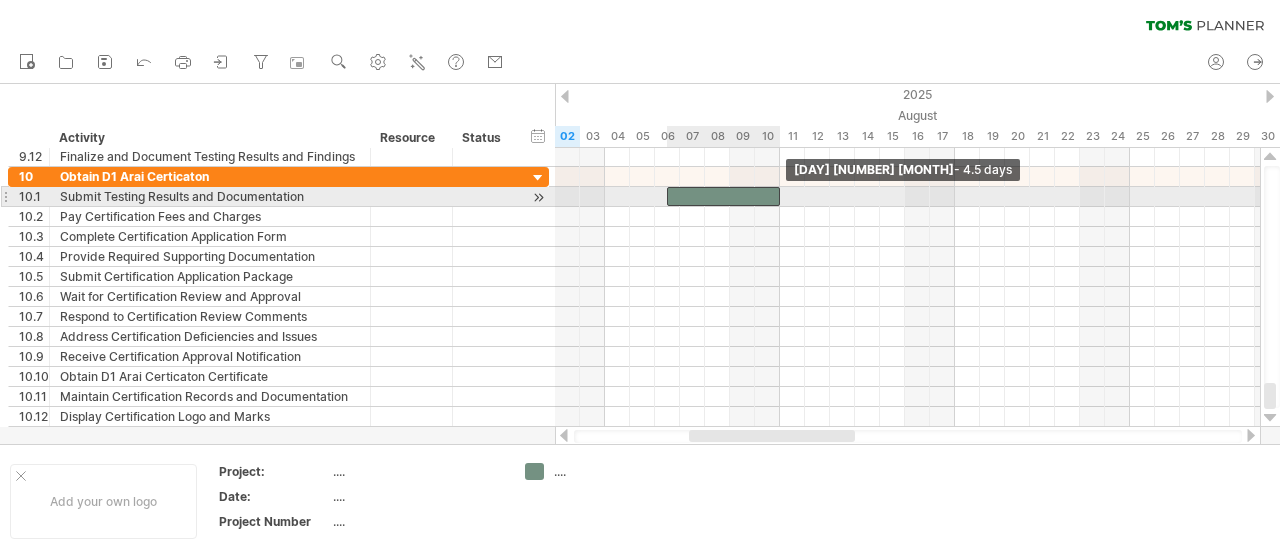 drag, startPoint x: 692, startPoint y: 198, endPoint x: 777, endPoint y: 191, distance: 85.28775 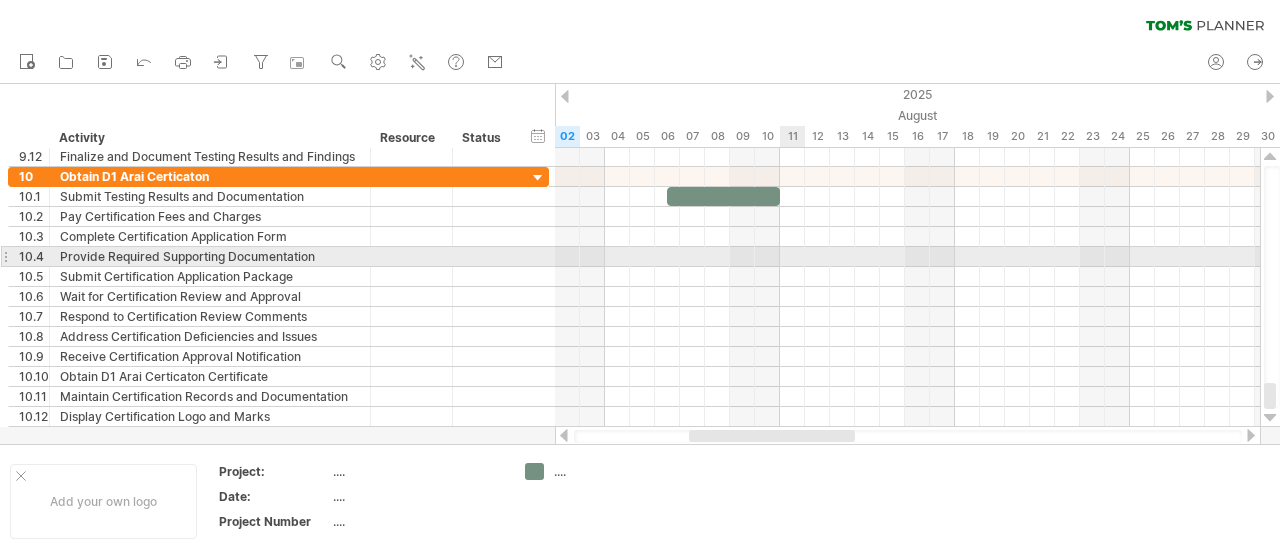 click at bounding box center [907, 257] 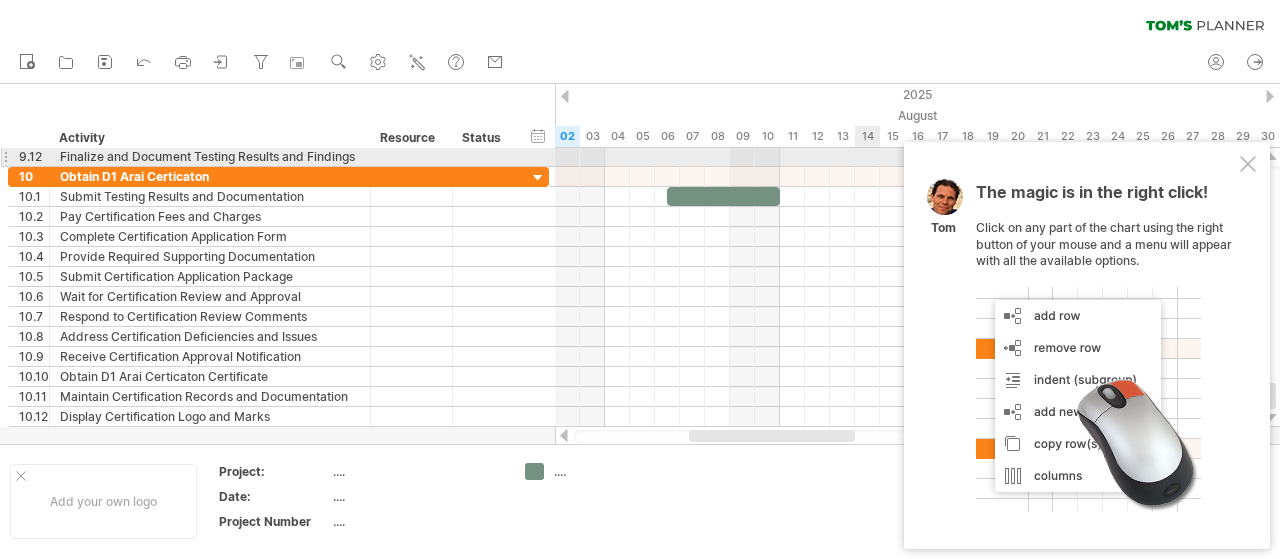click at bounding box center (1248, 164) 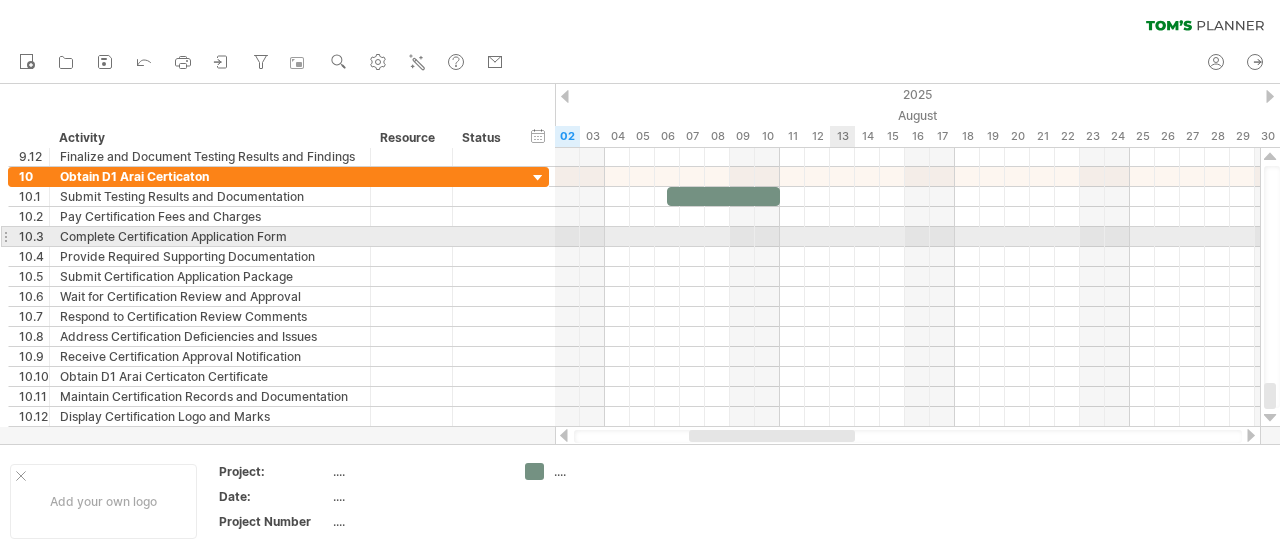 click at bounding box center [907, 237] 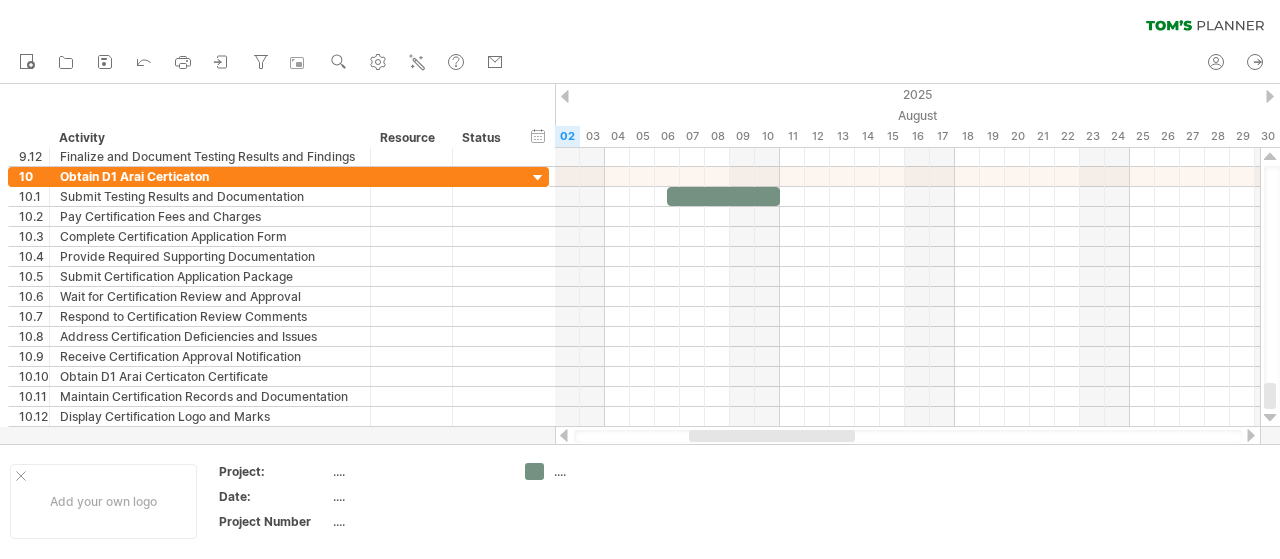 click at bounding box center (772, 436) 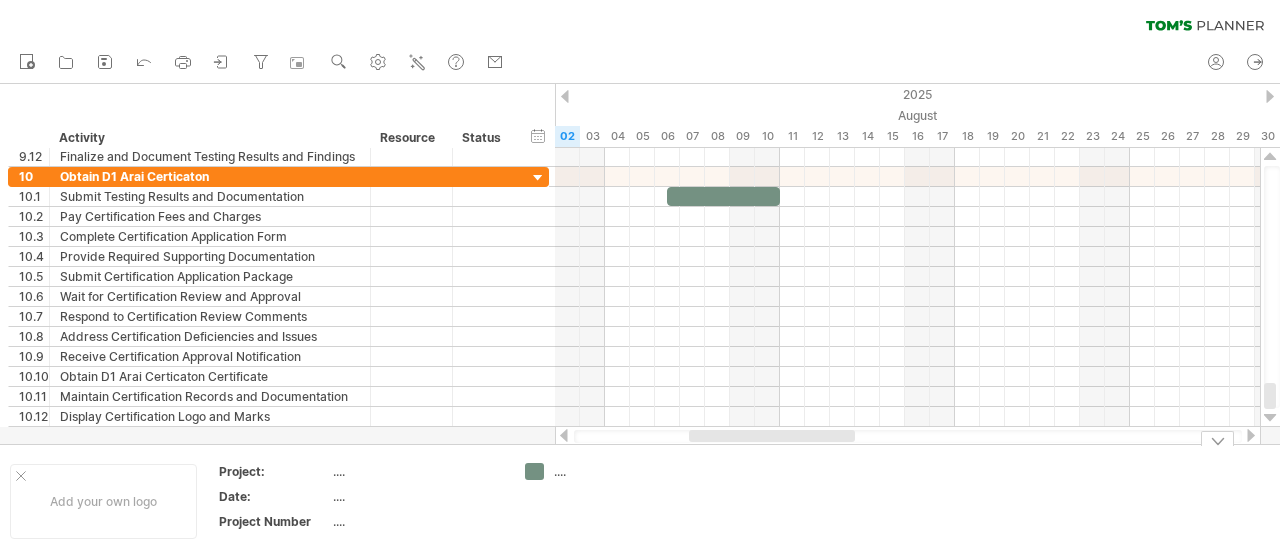 click on "Add your own logo Project: .... Date: .... Project Number .... ...." at bounding box center [50000, 501] 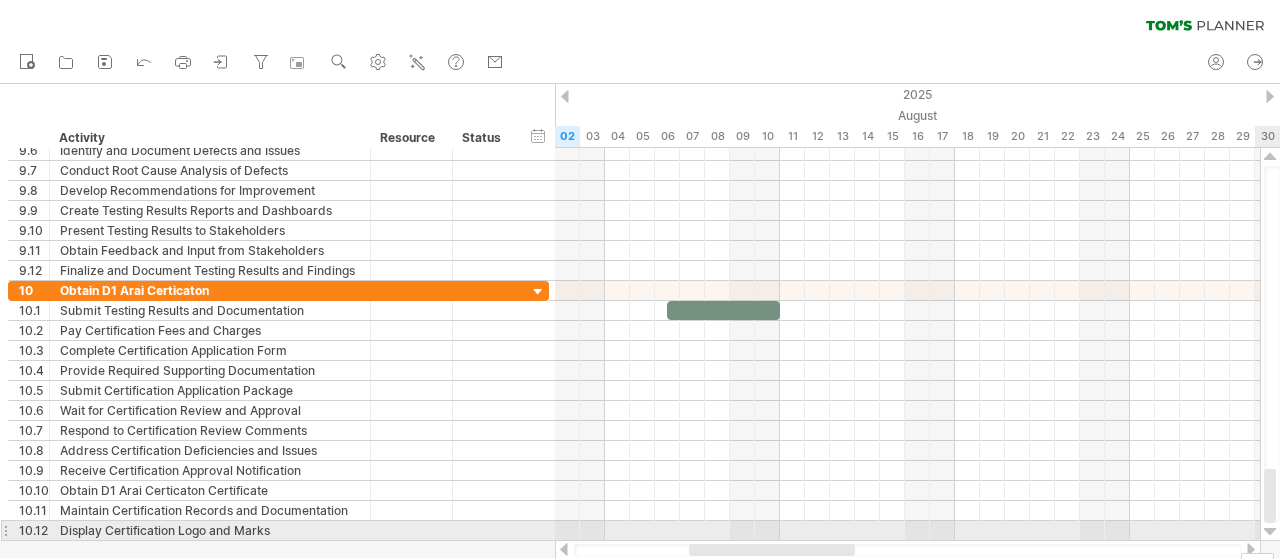 click at bounding box center [1270, 532] 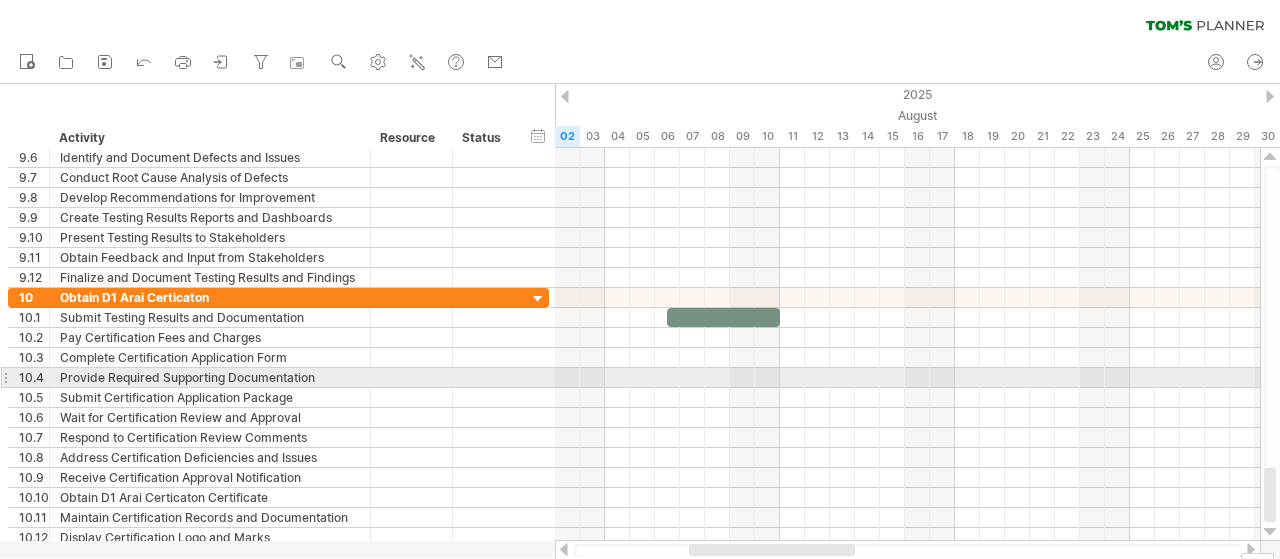 drag, startPoint x: 1271, startPoint y: 496, endPoint x: 1278, endPoint y: 598, distance: 102.239914 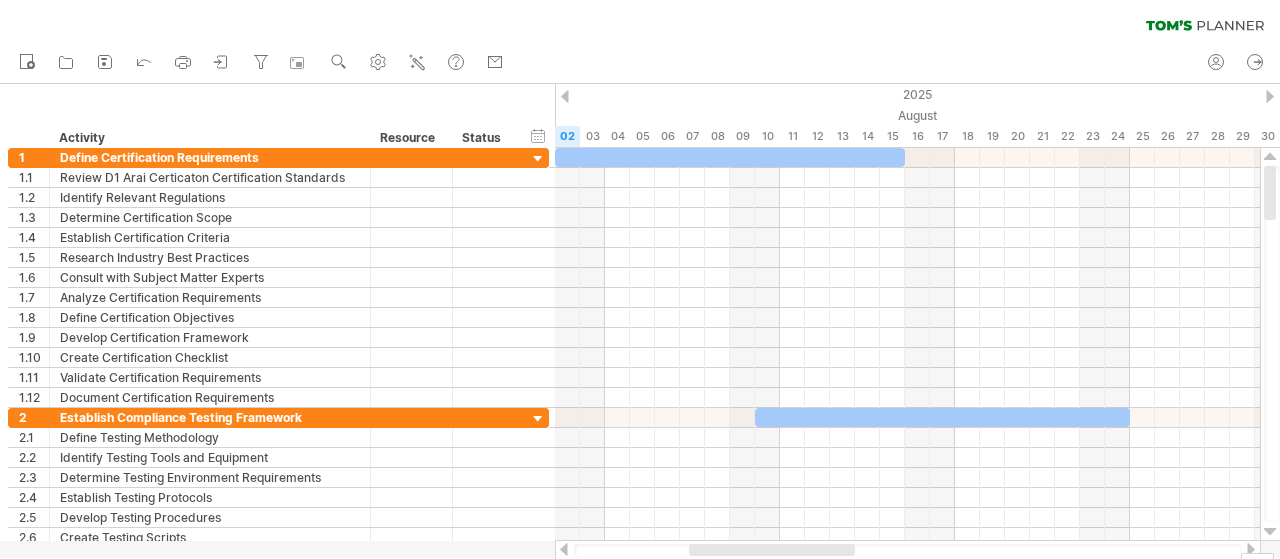 drag, startPoint x: 103, startPoint y: 0, endPoint x: 417, endPoint y: 42, distance: 316.79648 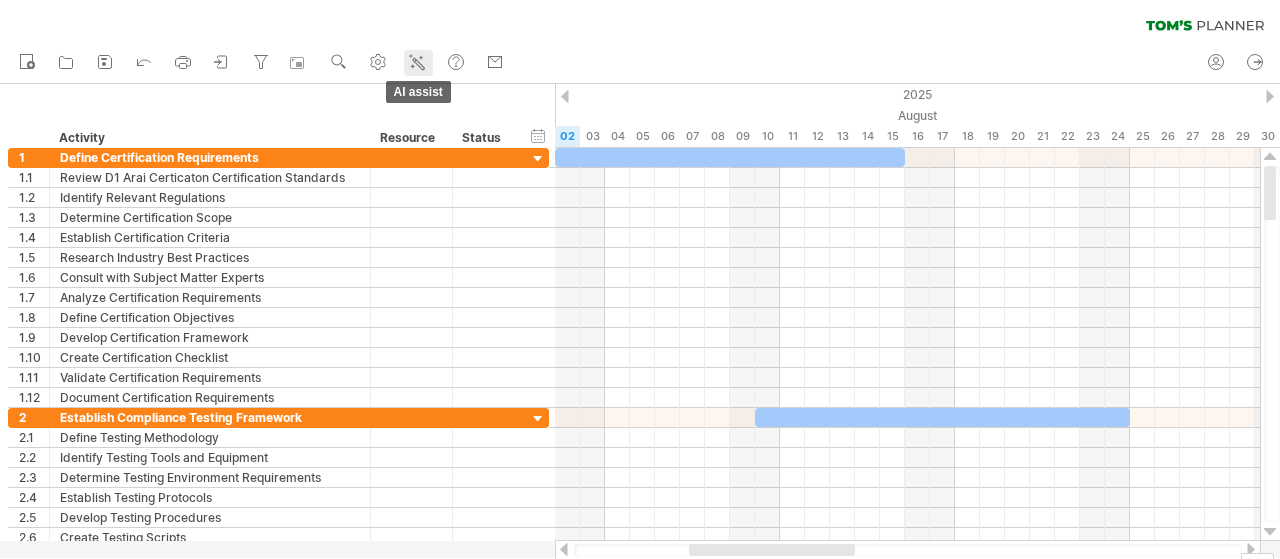 click 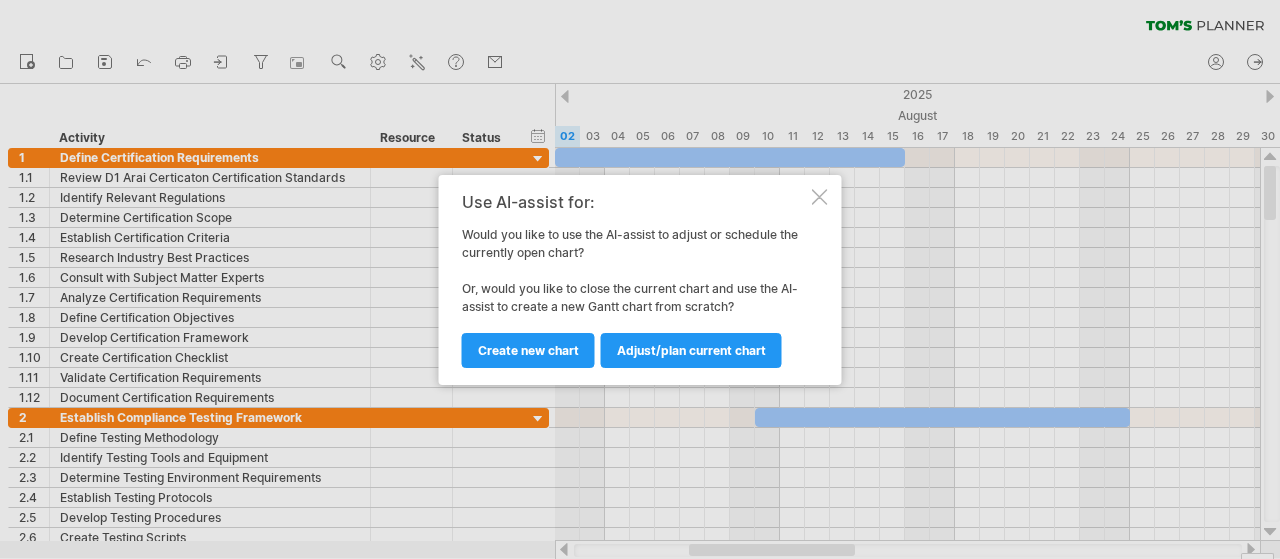 click on "Use AI-assist for: Would you like to use the AI-assist to adjust or schedule the currently open chart? Or, would you like to close the current chart and use the AI-assist to create a new Gantt chart from scratch? Adjust/plan current chart Create new chart" at bounding box center [640, 280] 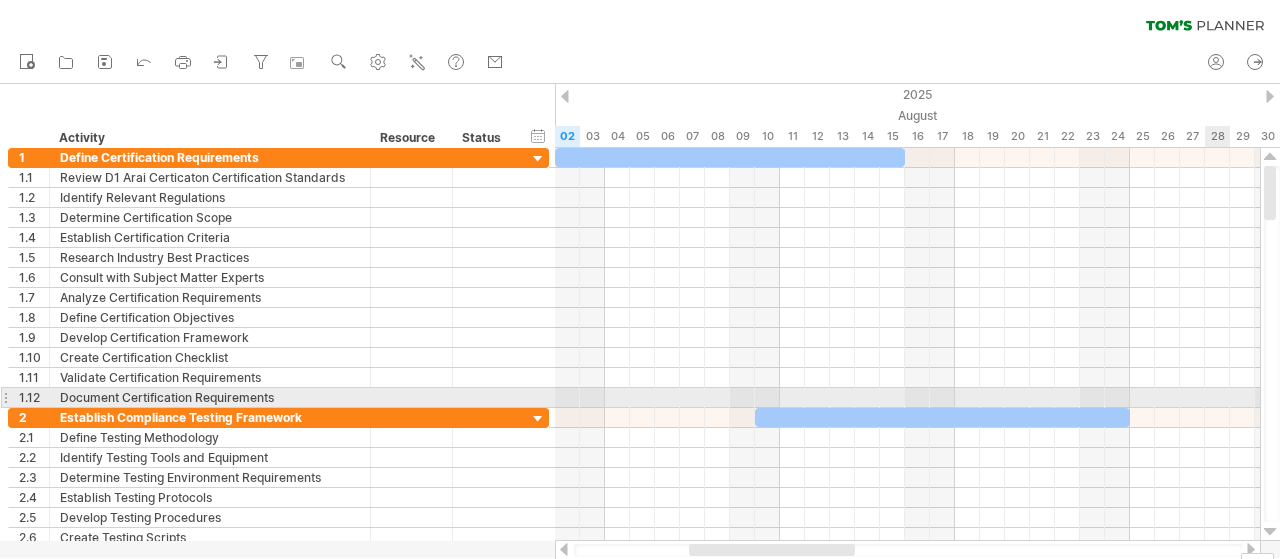 click at bounding box center [1272, 344] 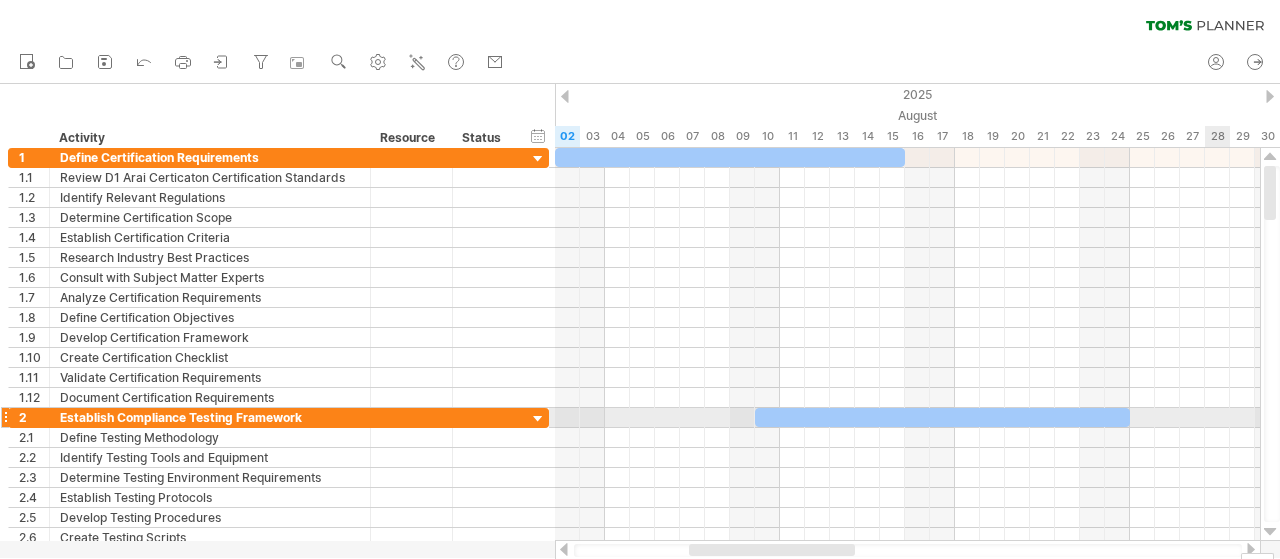 click at bounding box center [1272, 344] 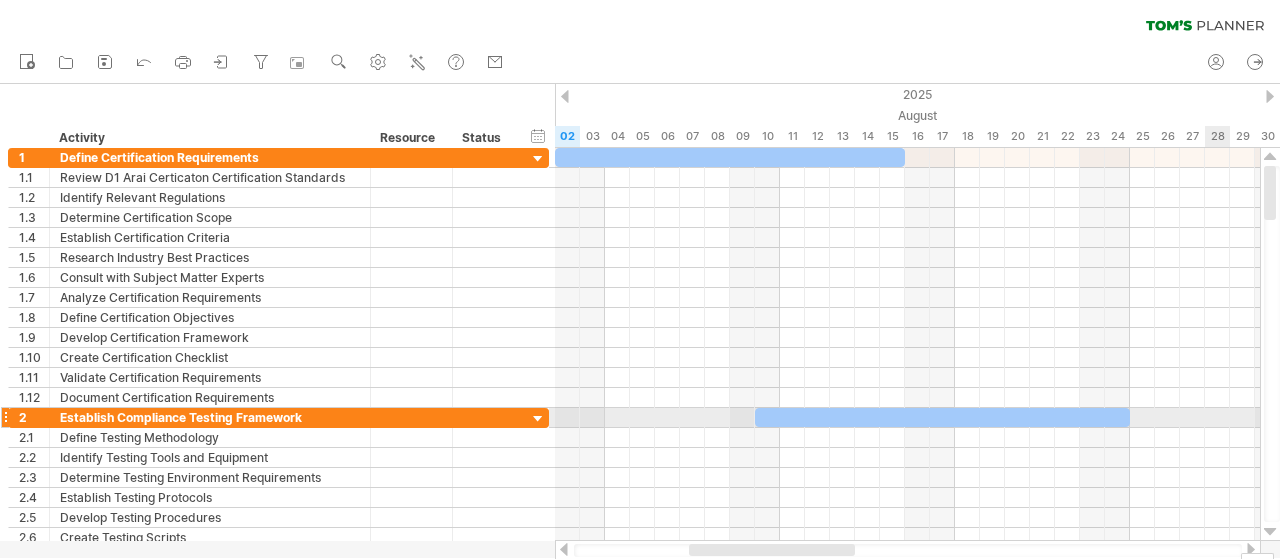 click at bounding box center [1272, 344] 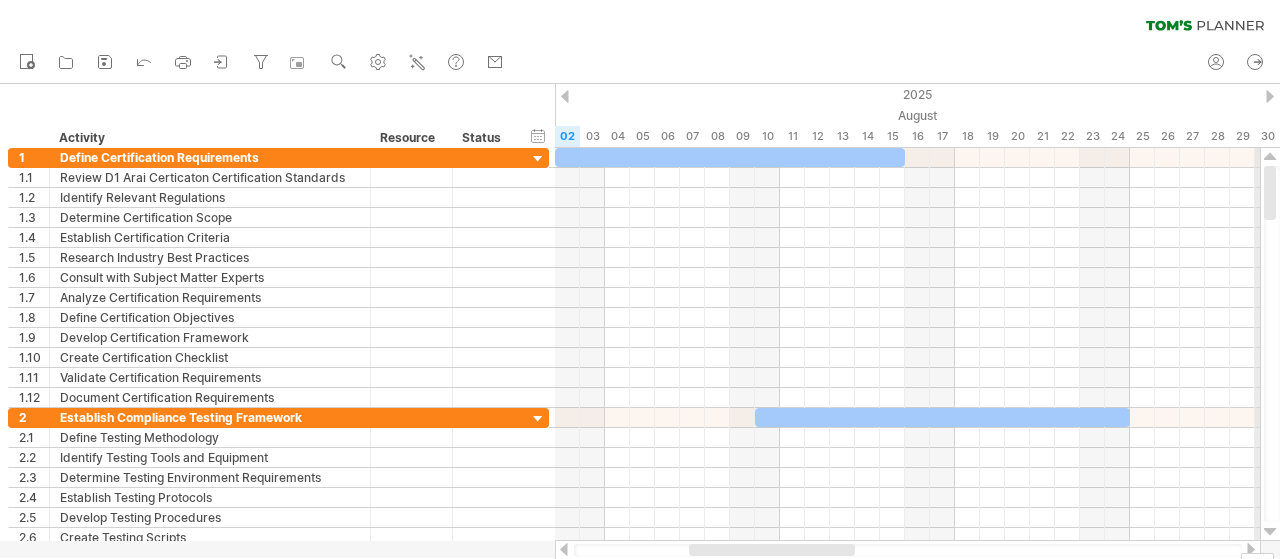 drag, startPoint x: 1271, startPoint y: 208, endPoint x: 1264, endPoint y: 89, distance: 119.2057 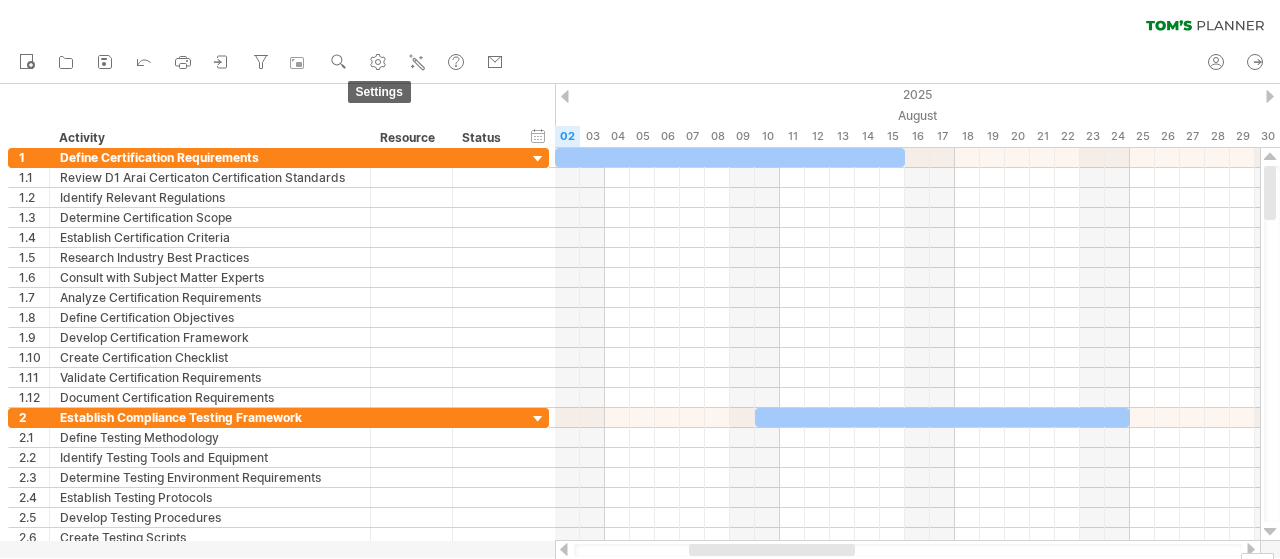 click 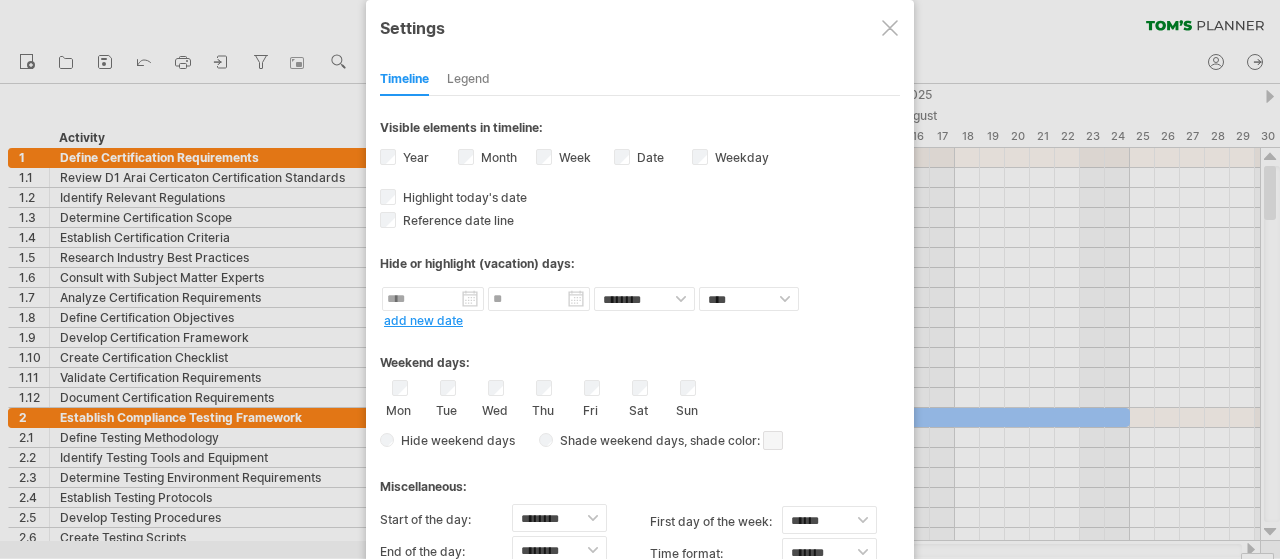 click at bounding box center (890, 28) 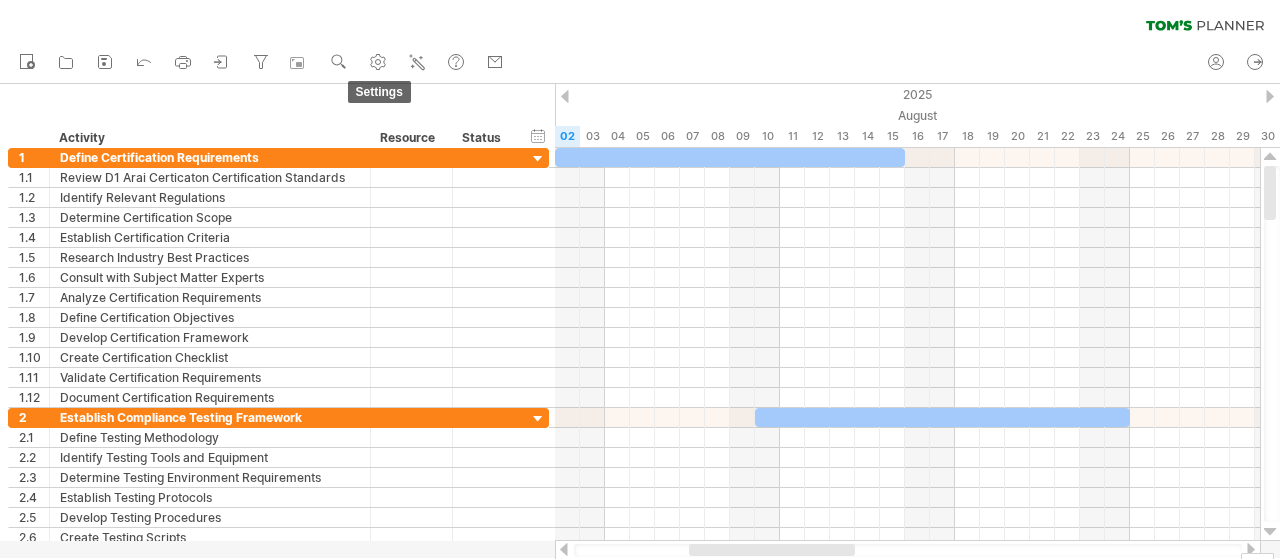 click on "settings" at bounding box center (379, 63) 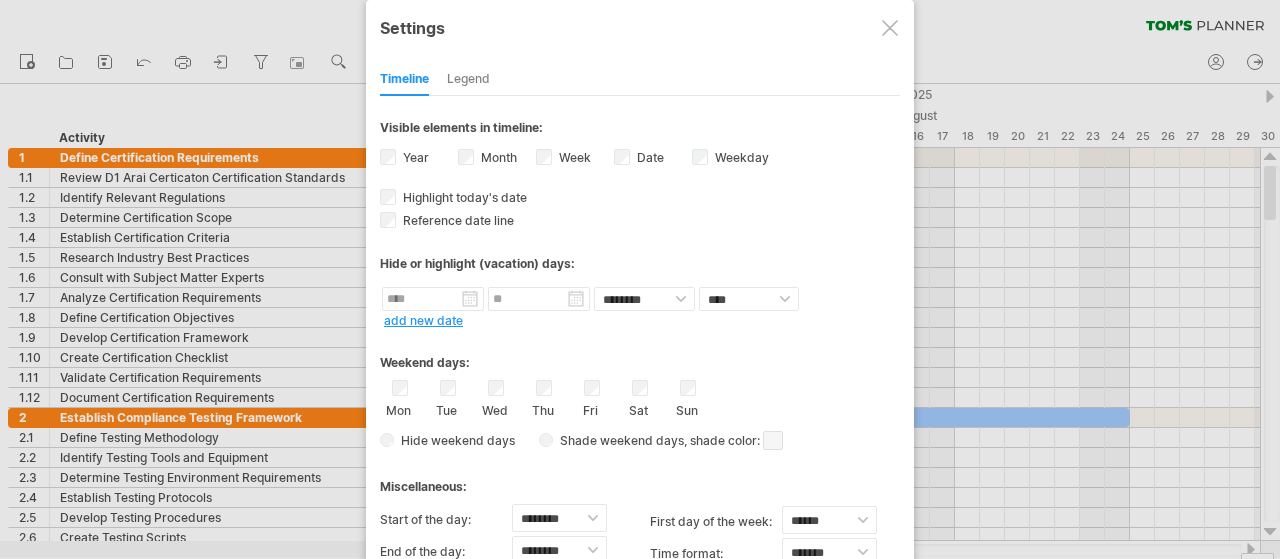 click at bounding box center [640, 279] 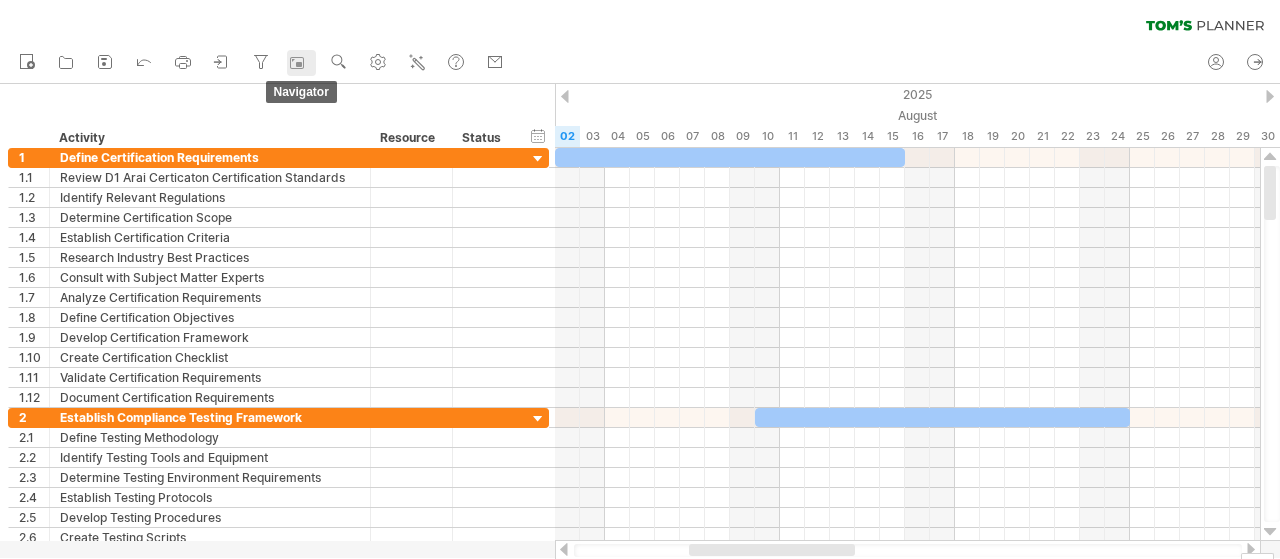 click 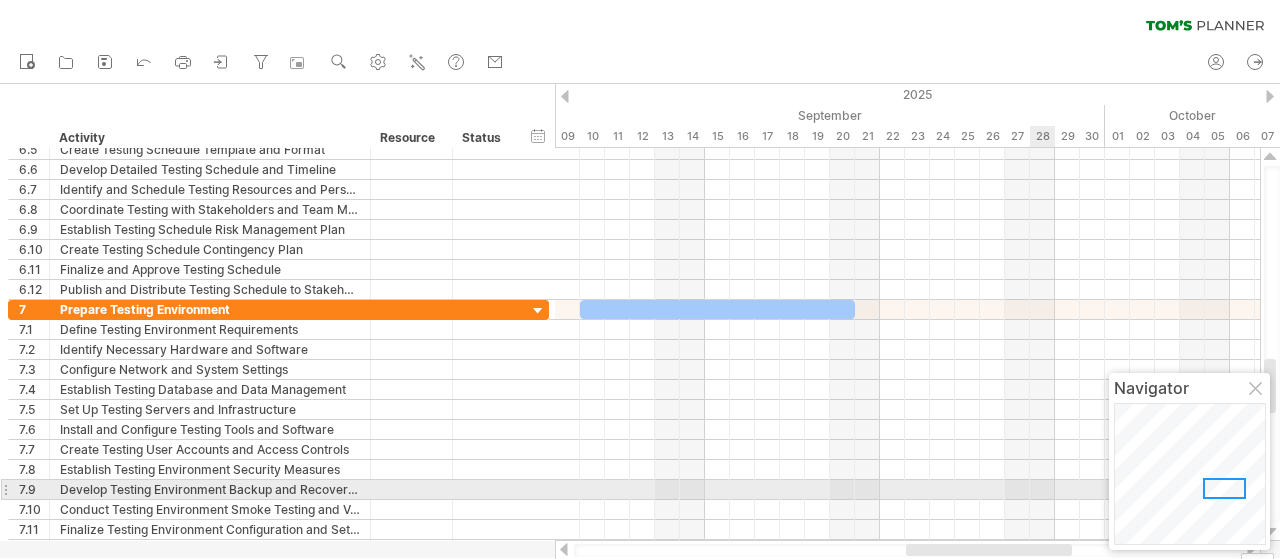 click at bounding box center [1224, 488] 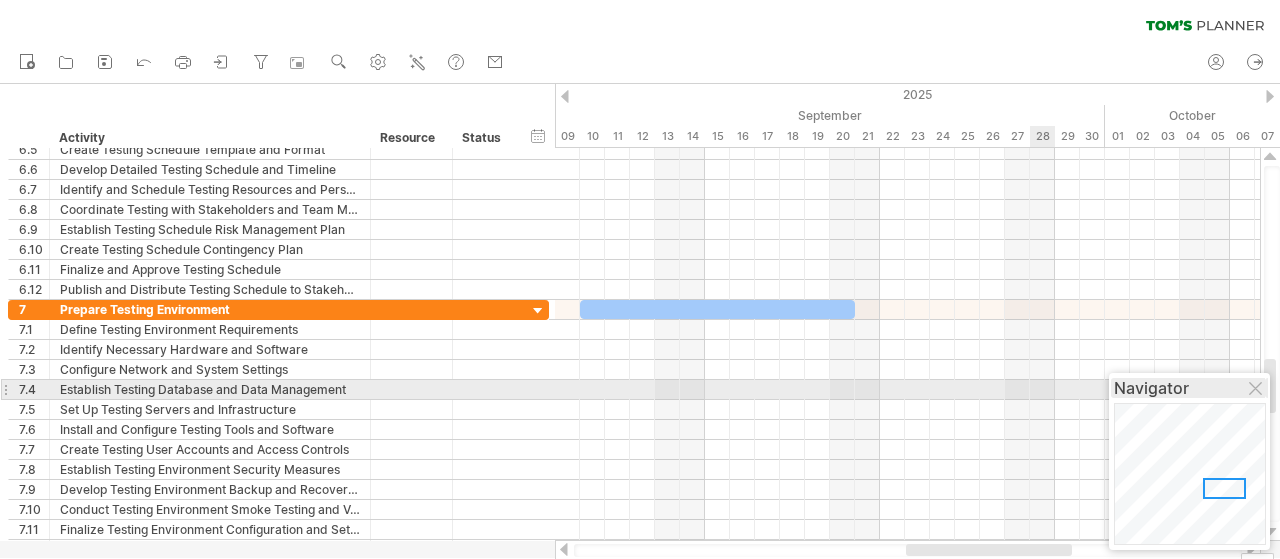 click on "Navigator" at bounding box center (1189, 388) 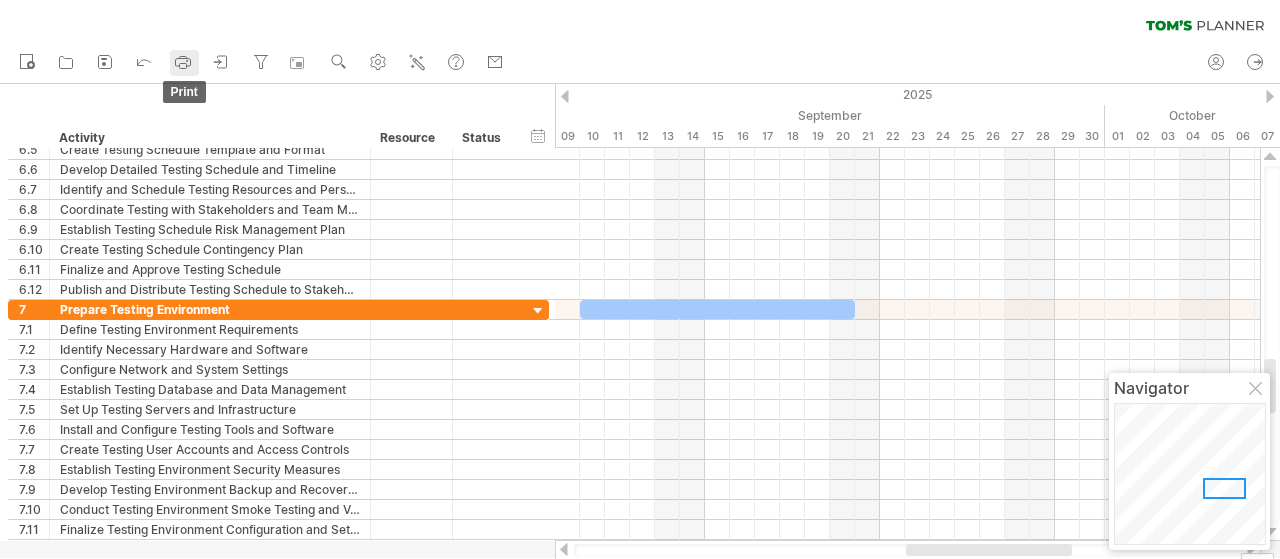 click 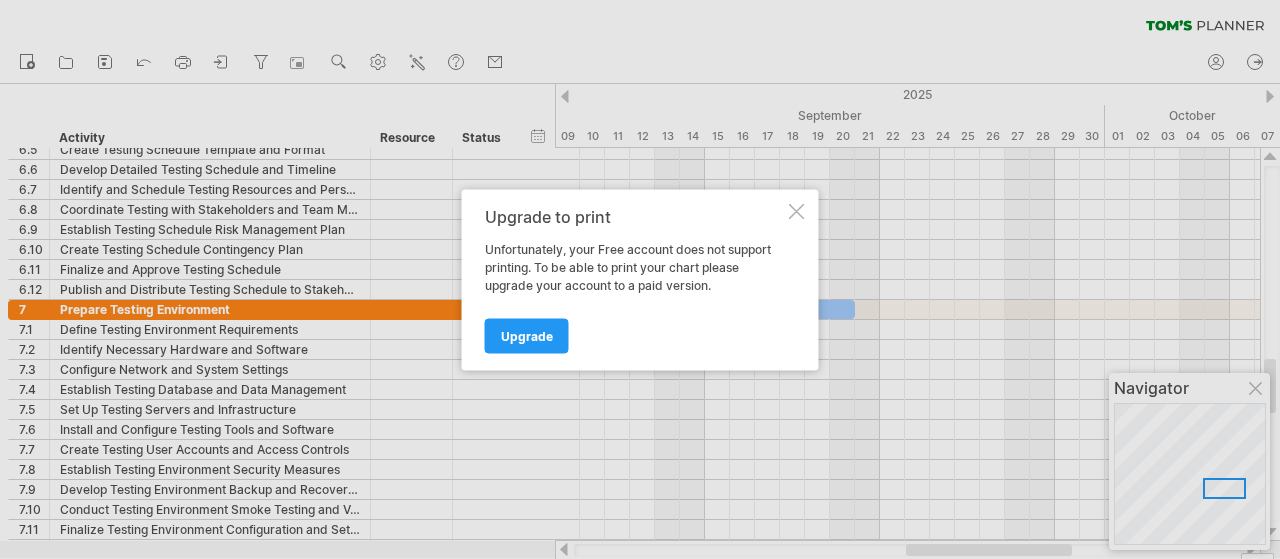 click at bounding box center [797, 211] 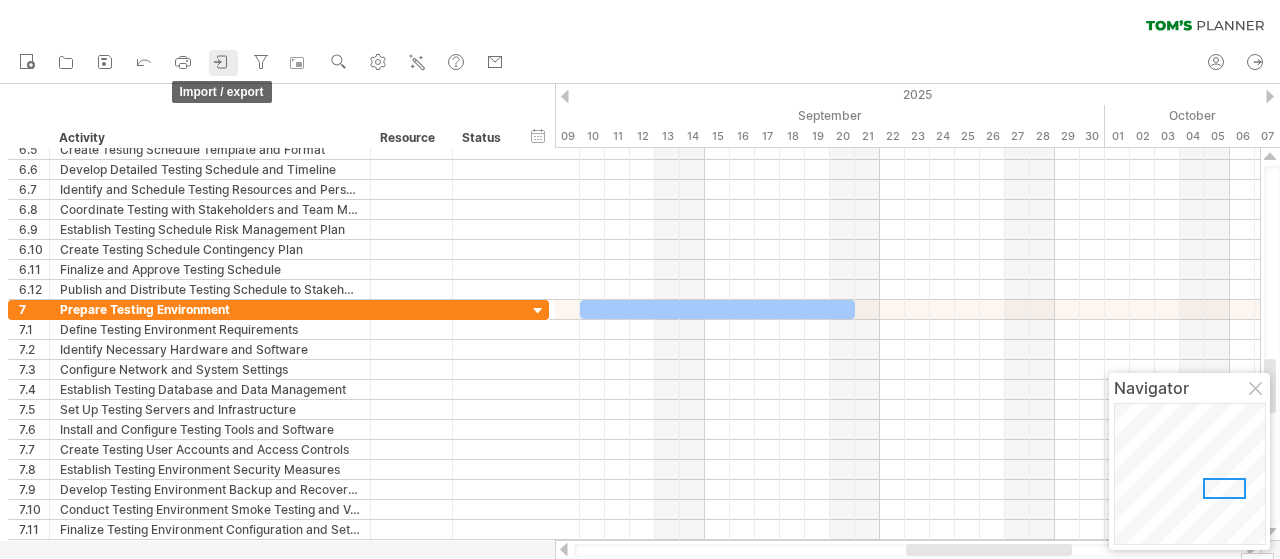 click 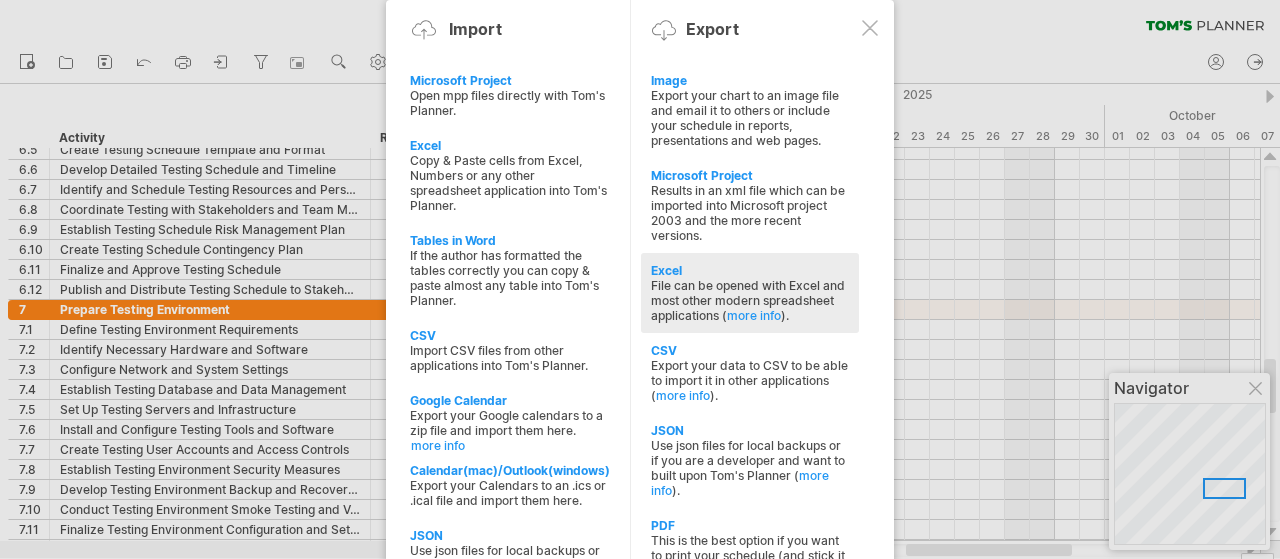 click on "Excel" at bounding box center [750, 270] 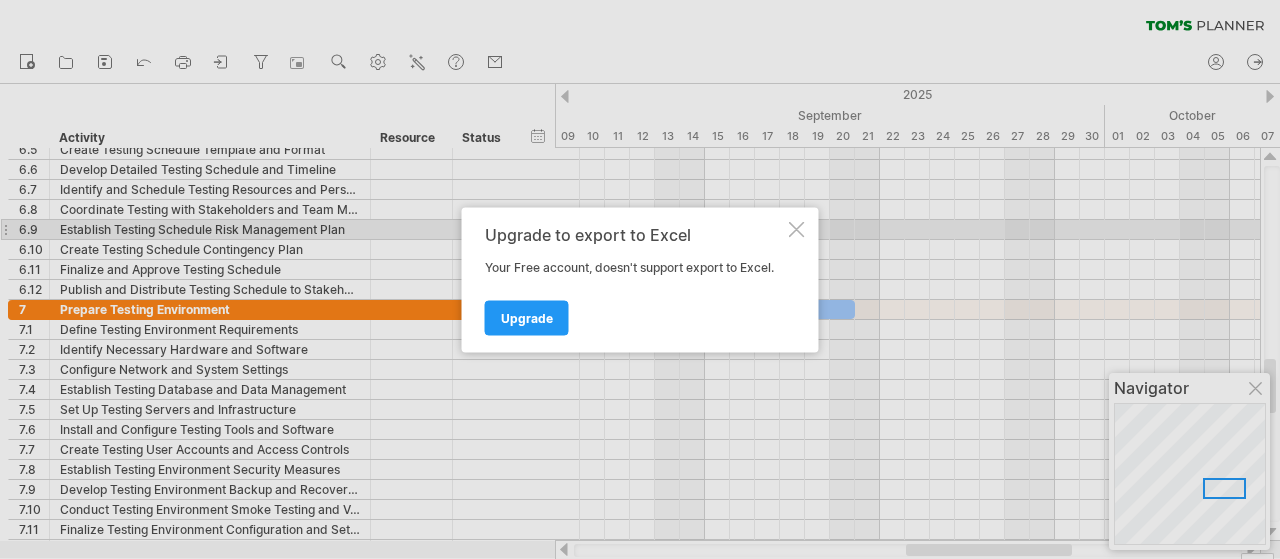 click at bounding box center [797, 229] 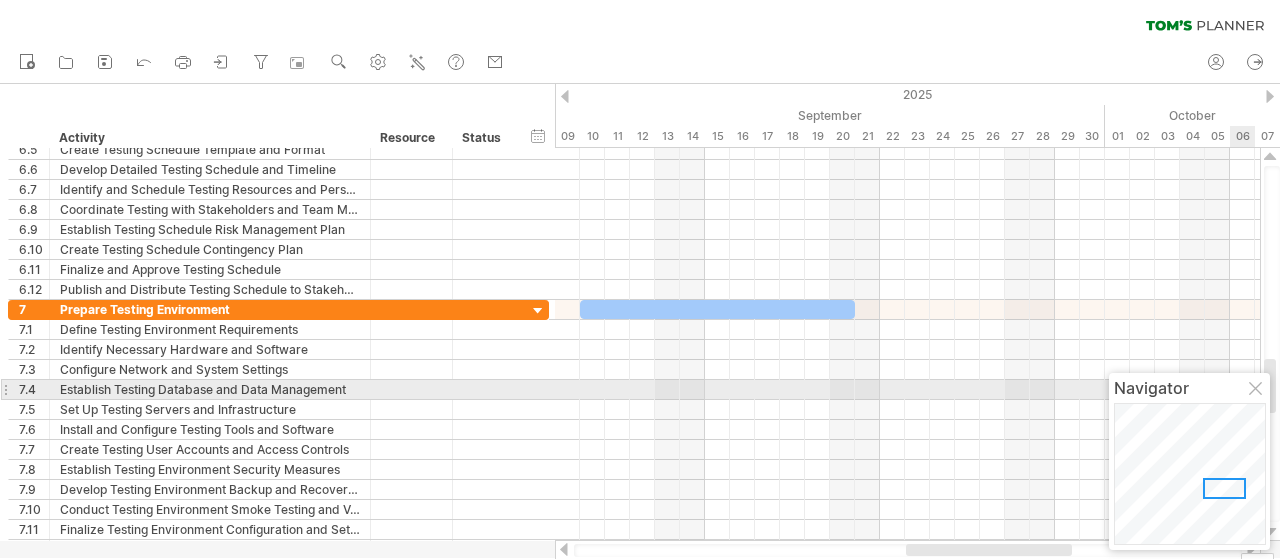 click at bounding box center [1257, 390] 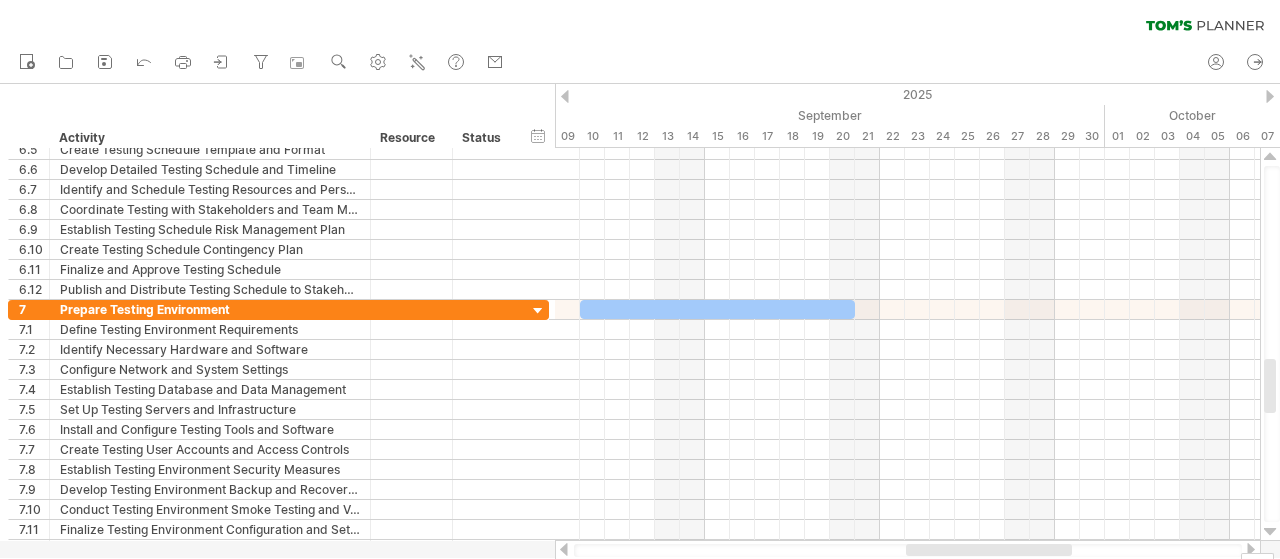 drag, startPoint x: 1278, startPoint y: 391, endPoint x: 1279, endPoint y: 18, distance: 373.00134 